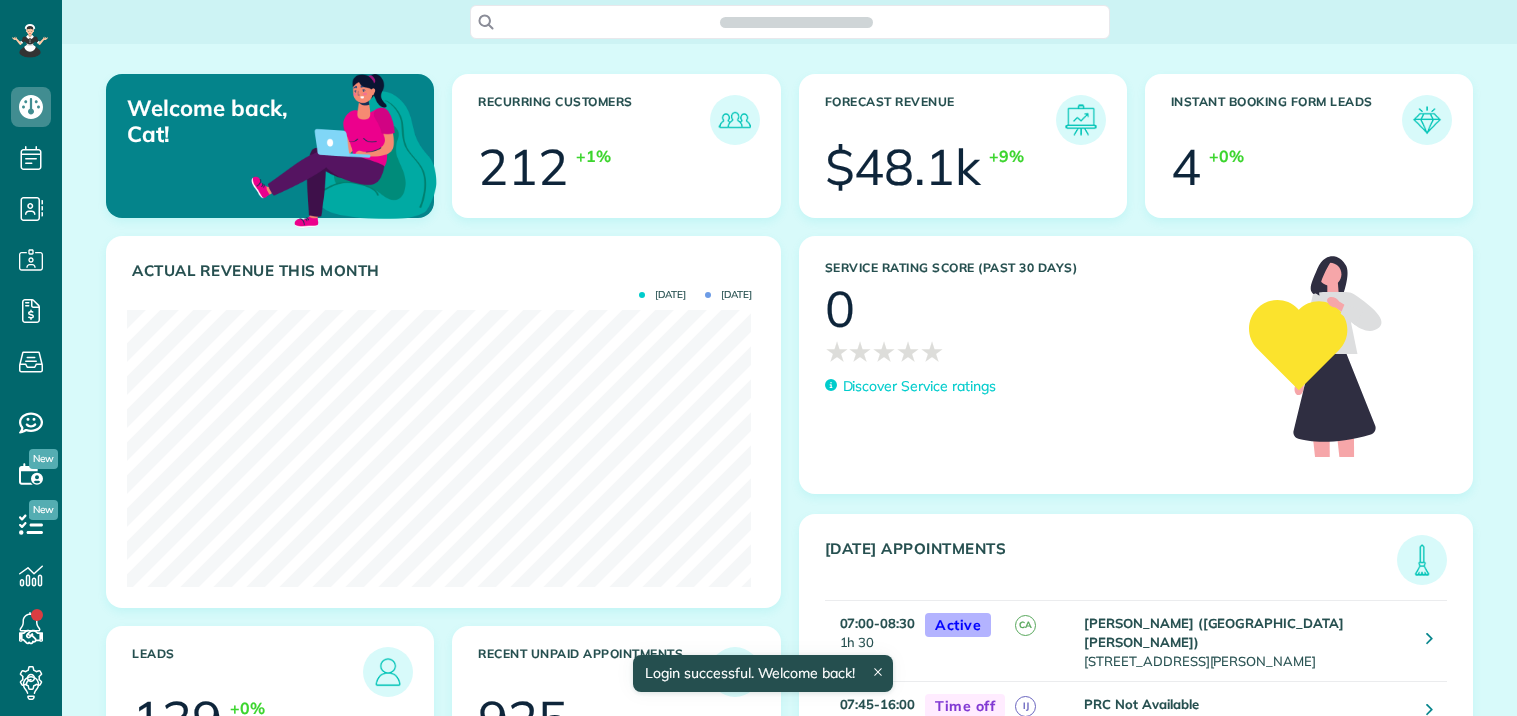 scroll, scrollTop: 0, scrollLeft: 0, axis: both 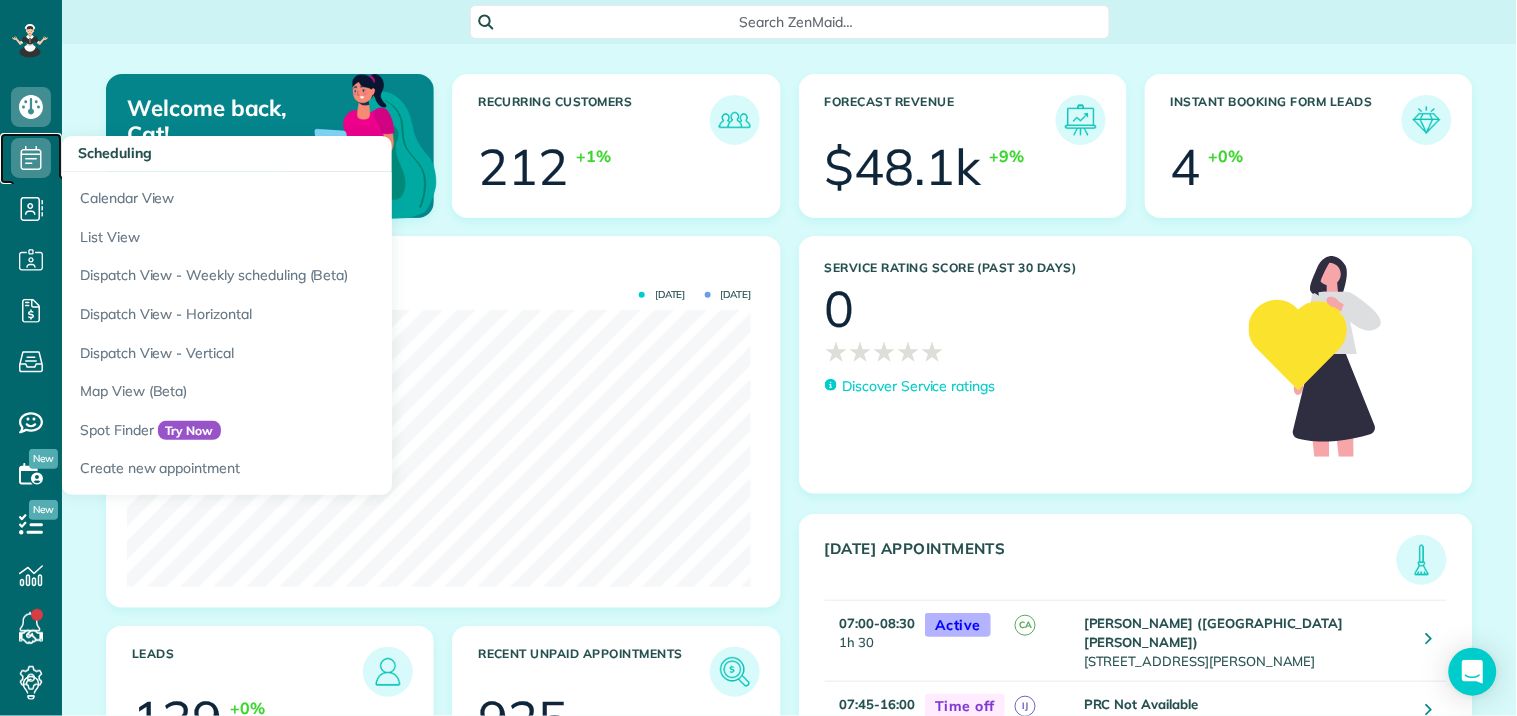 click 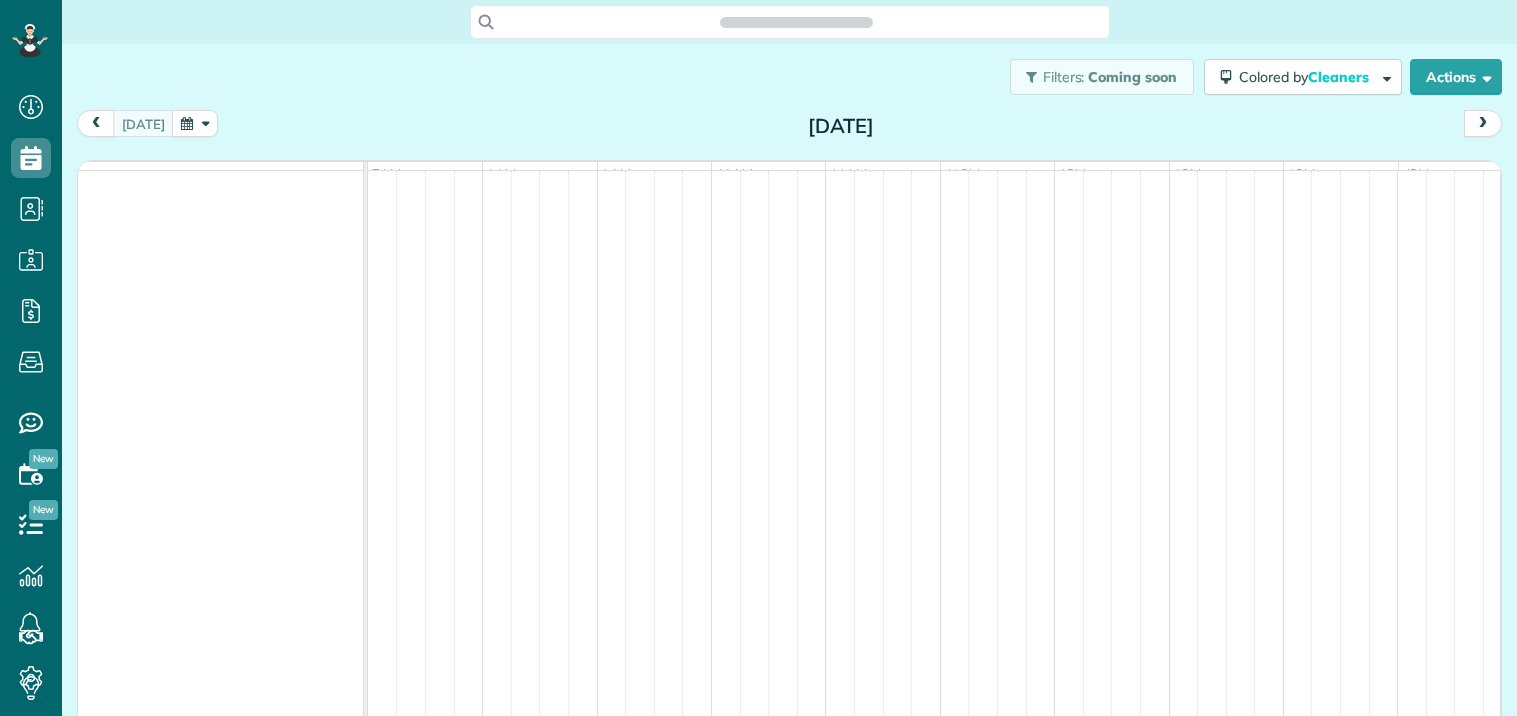 scroll, scrollTop: 0, scrollLeft: 0, axis: both 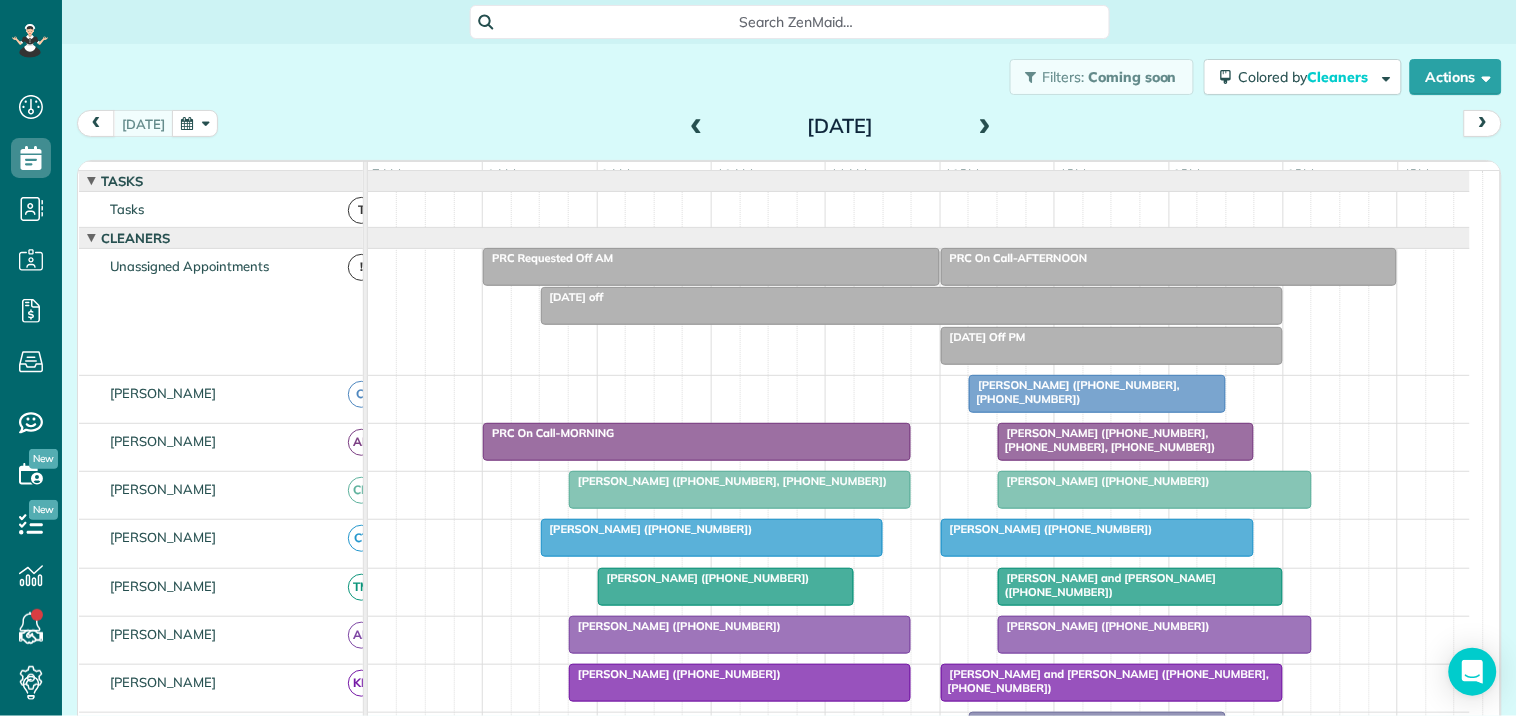 click at bounding box center (985, 127) 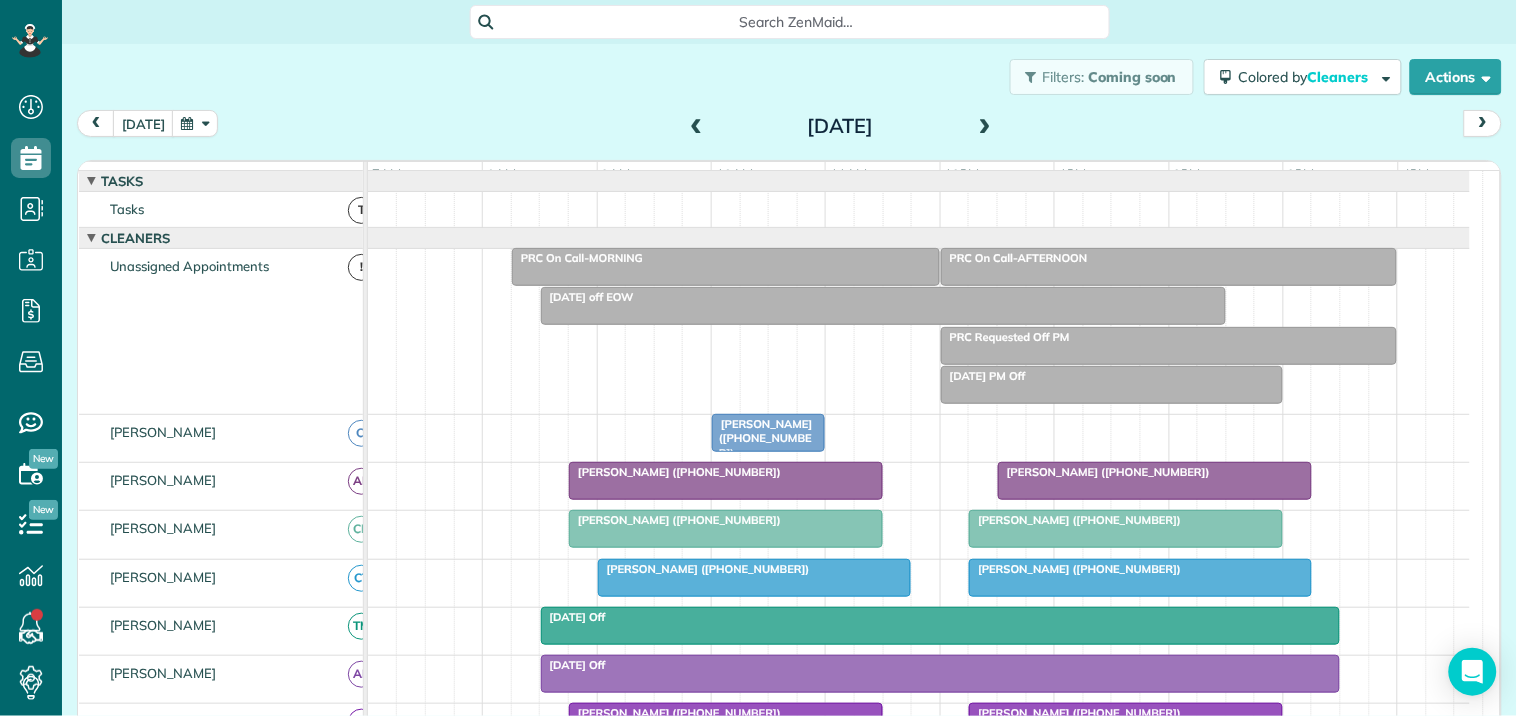 scroll, scrollTop: 397, scrollLeft: 0, axis: vertical 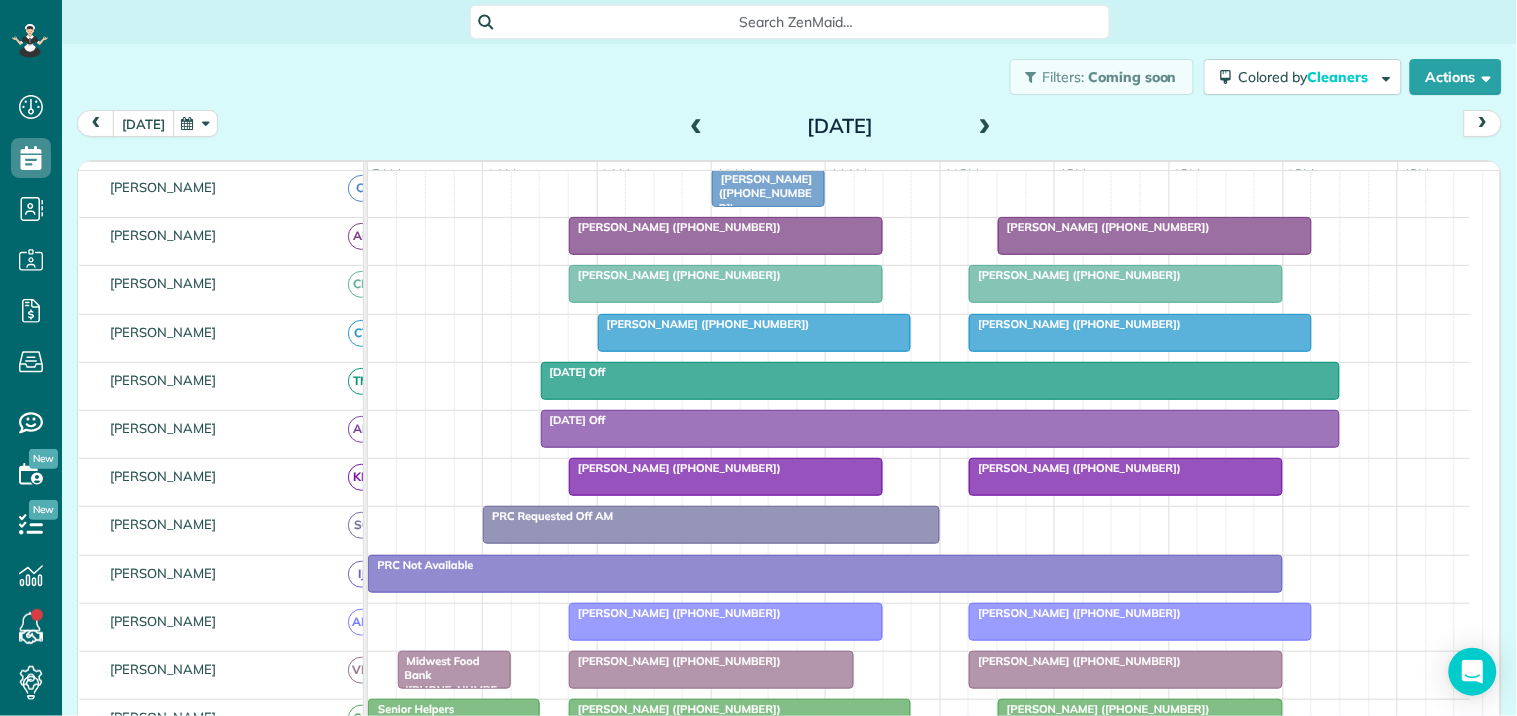 click on "today" at bounding box center [143, 123] 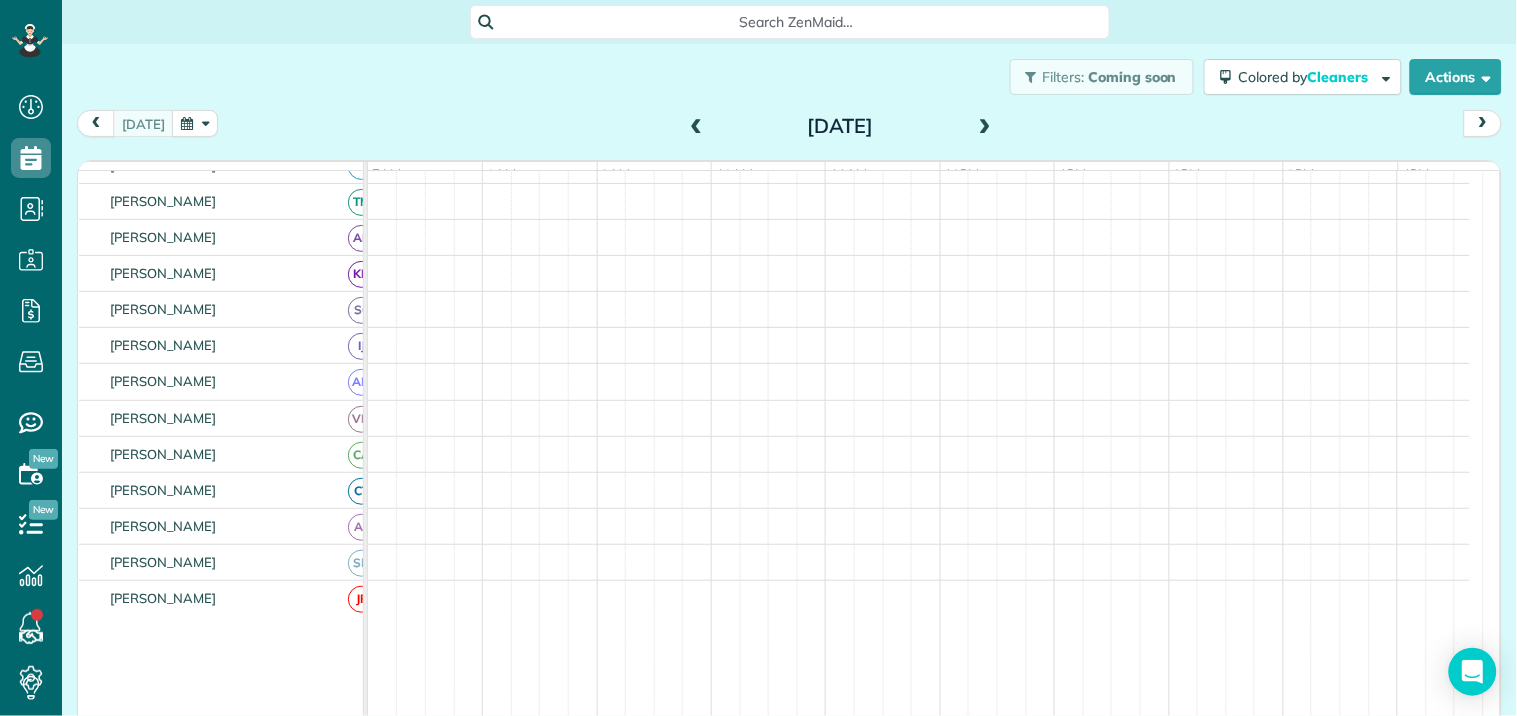 scroll, scrollTop: 103, scrollLeft: 0, axis: vertical 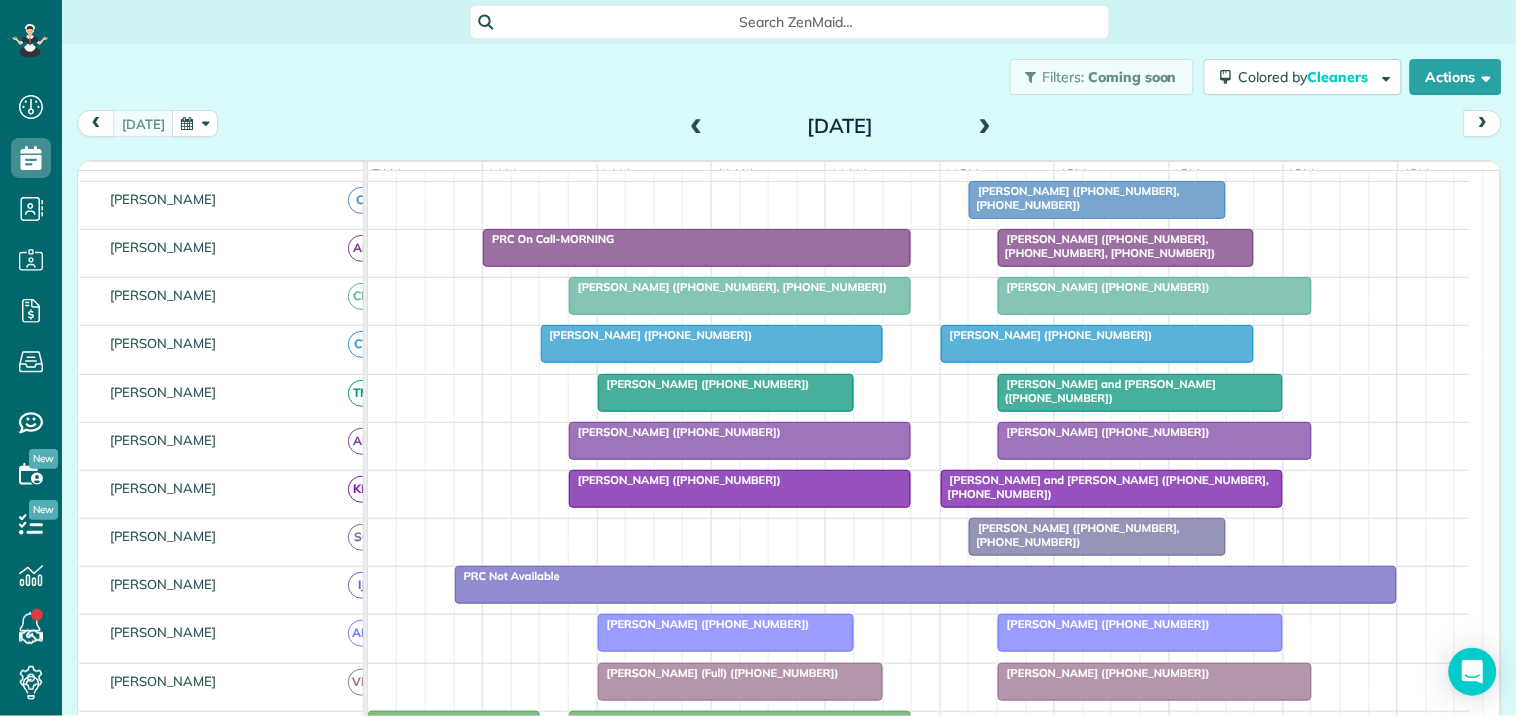 click on "Ms. Melissa Orme (+14043920319, +16788769253)" at bounding box center [1097, 198] 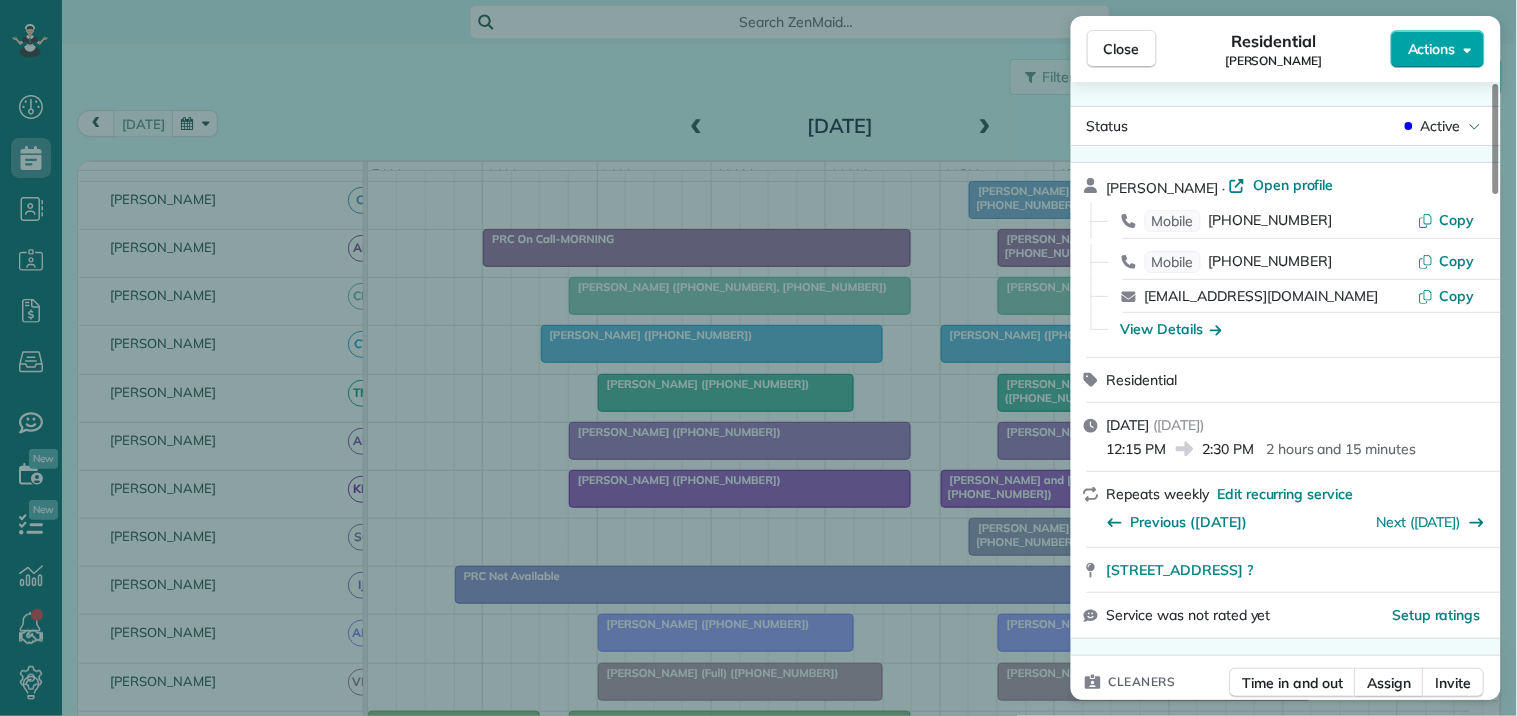 click on "Actions" at bounding box center [1432, 49] 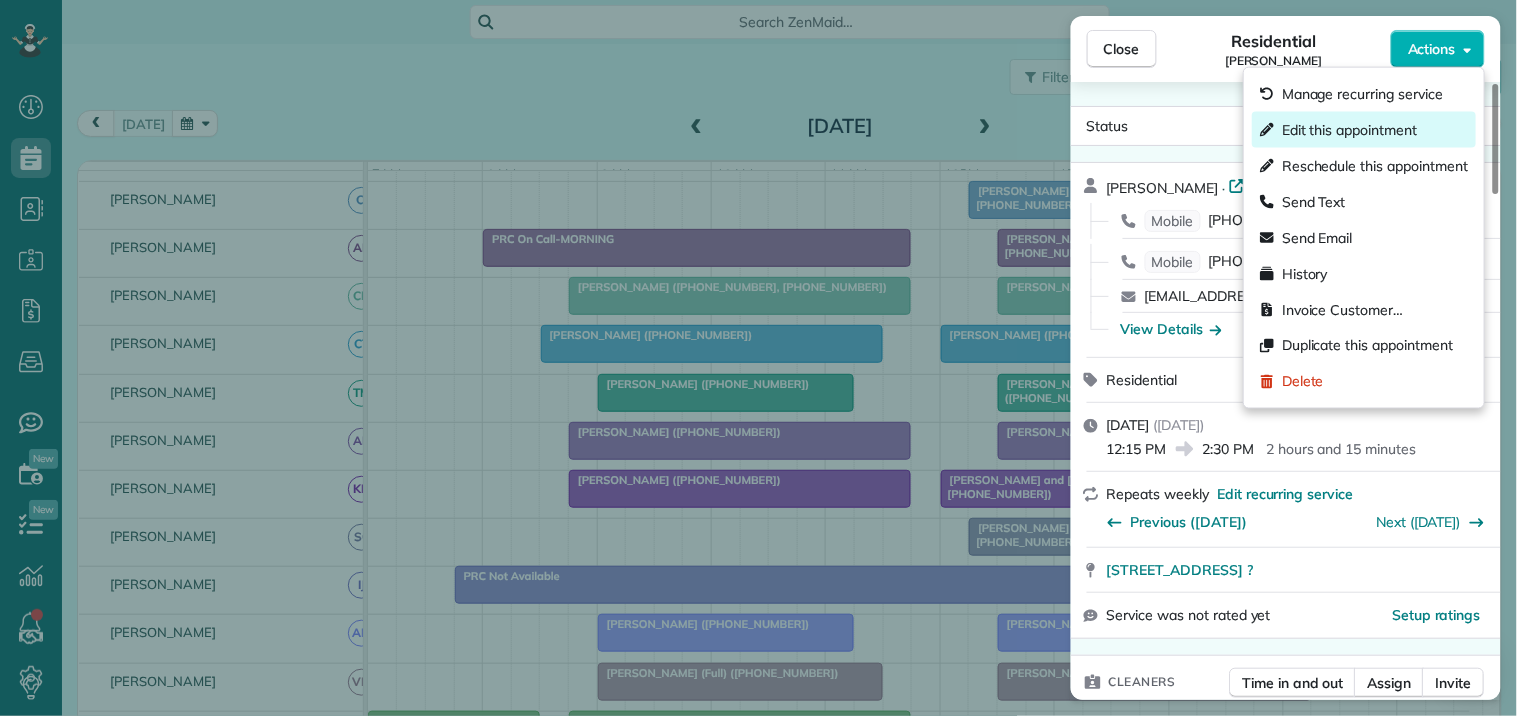 click on "Edit this appointment" at bounding box center (1349, 130) 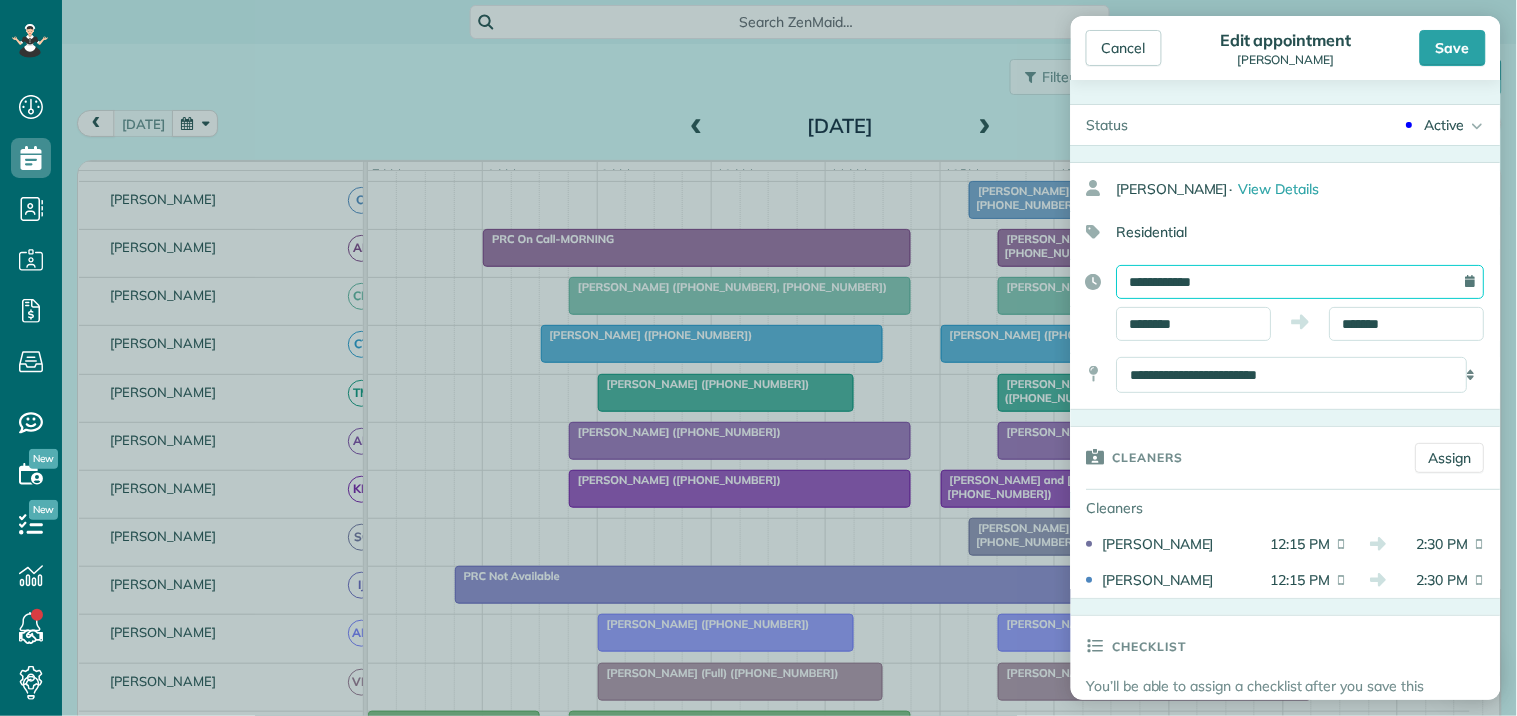 click on "**********" at bounding box center (1301, 282) 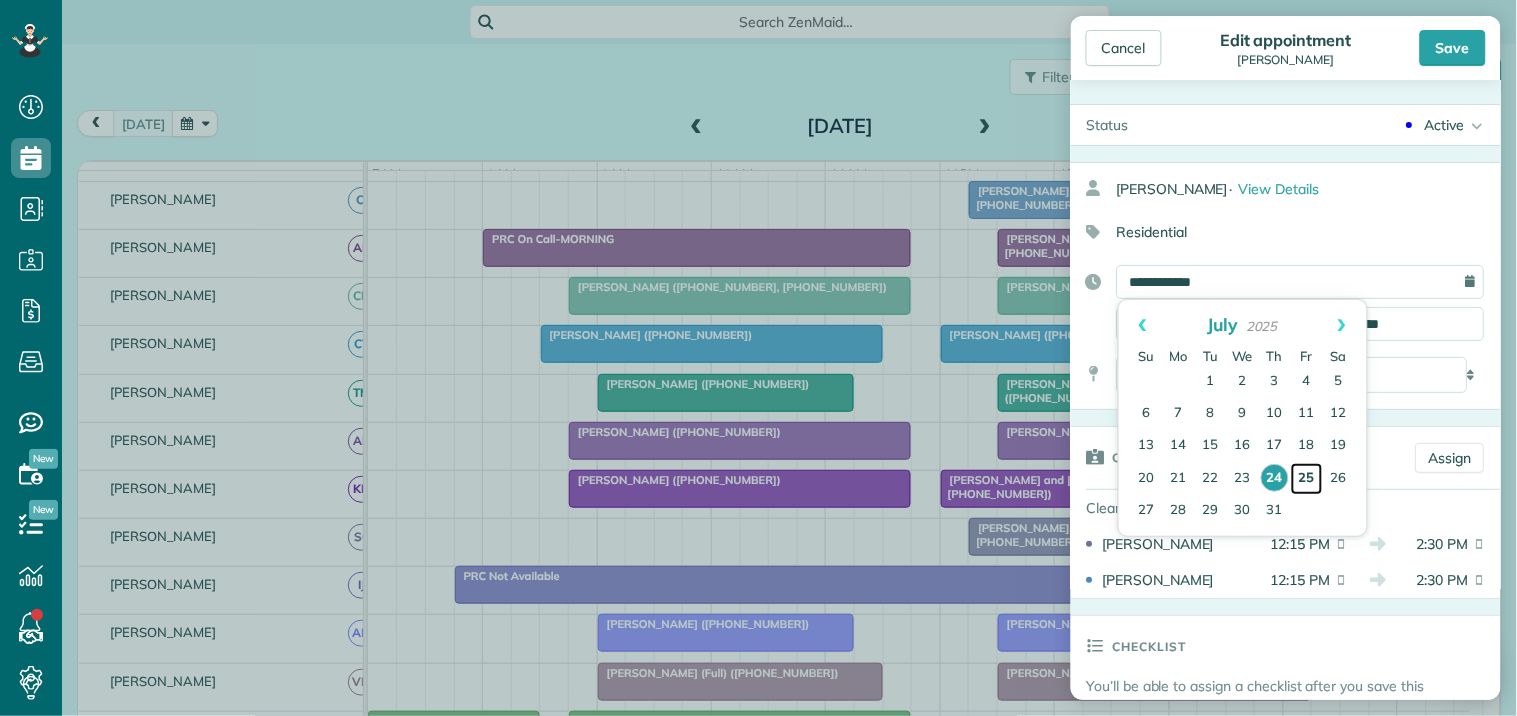 click on "25" at bounding box center [1307, 479] 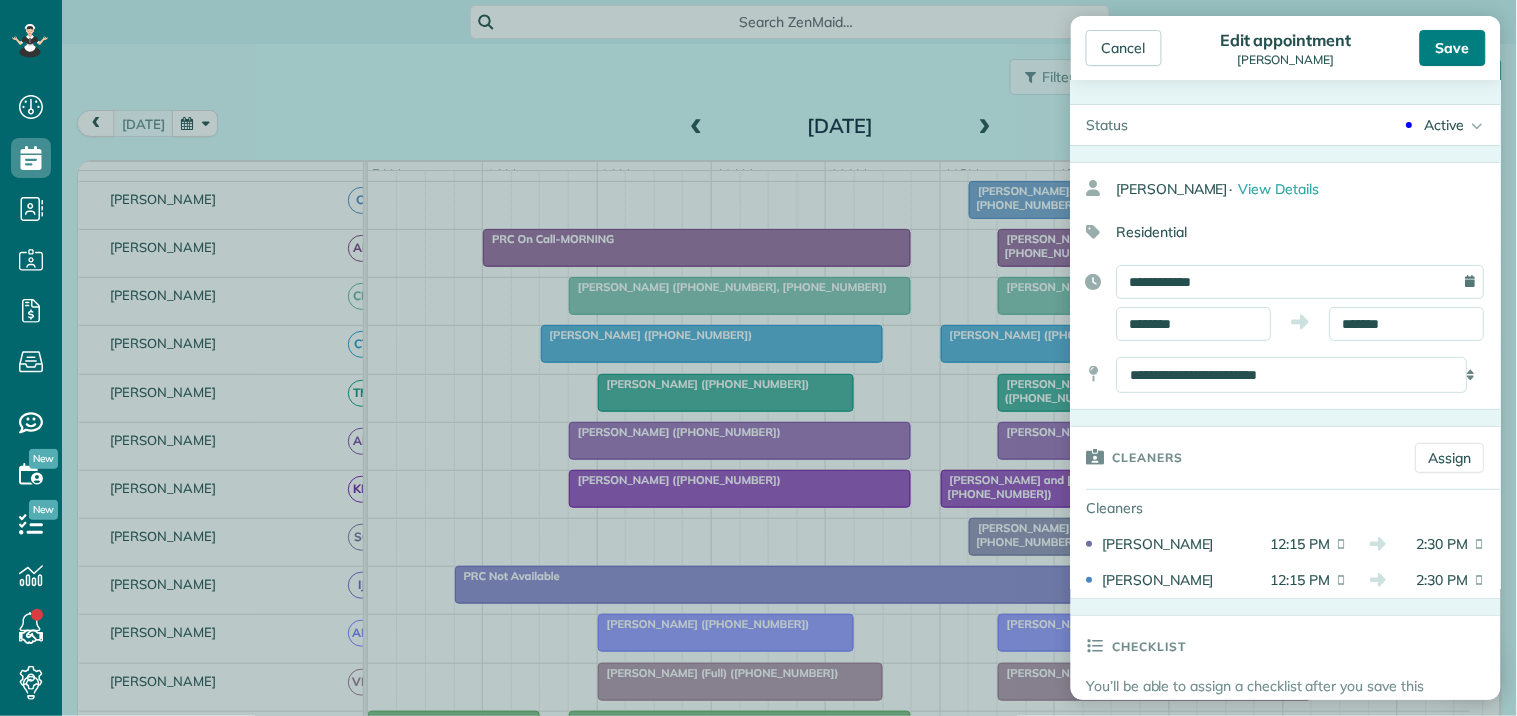 click on "Save" at bounding box center (1453, 48) 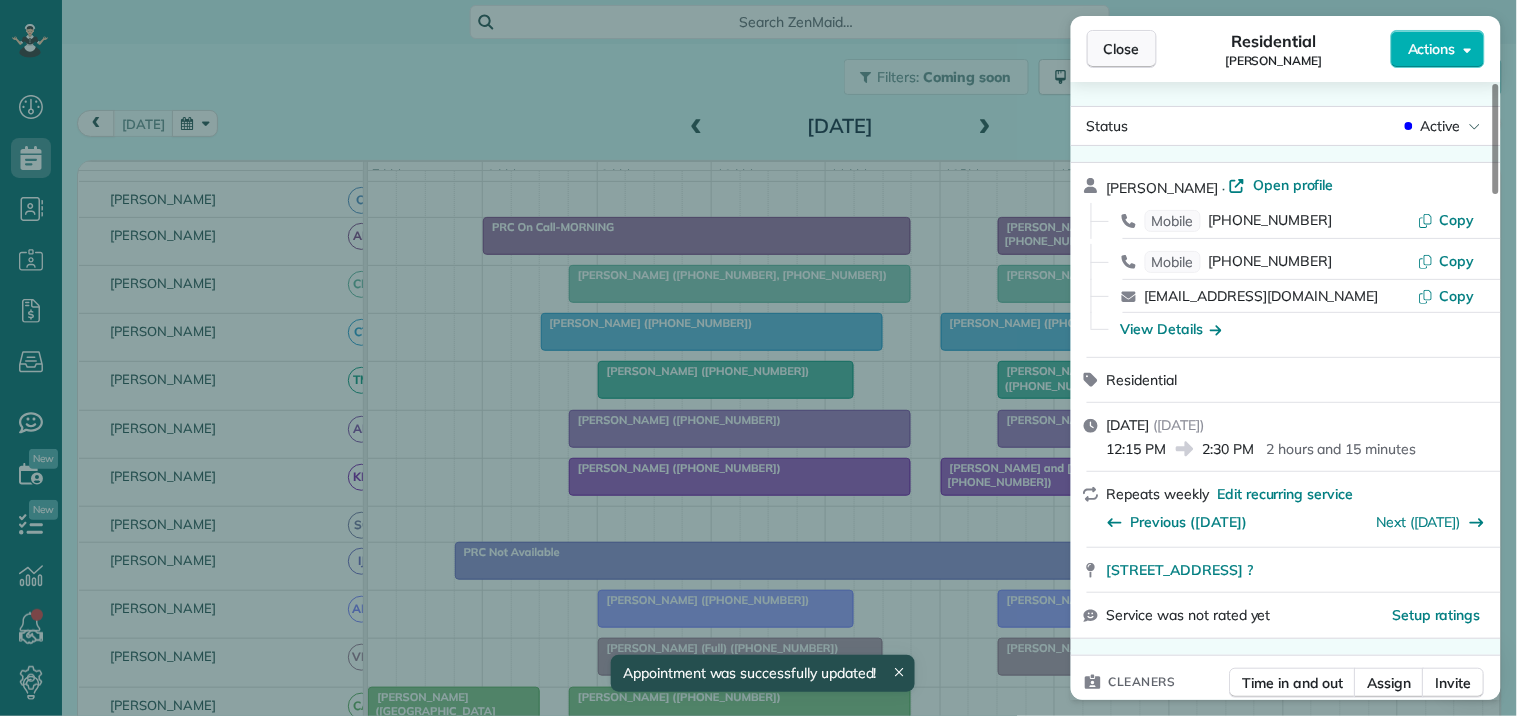 click on "Close" at bounding box center [1122, 49] 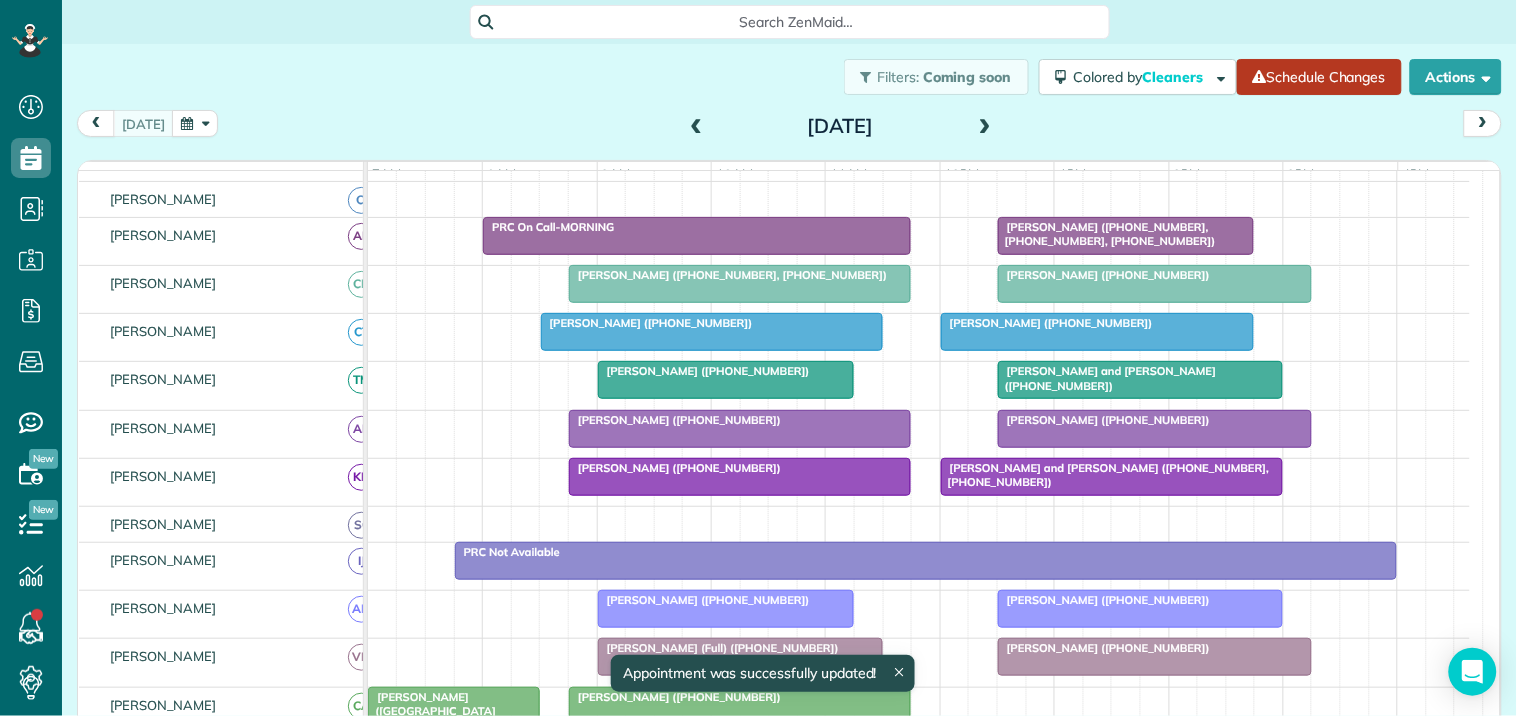 click on "Schedule Changes" at bounding box center (1319, 77) 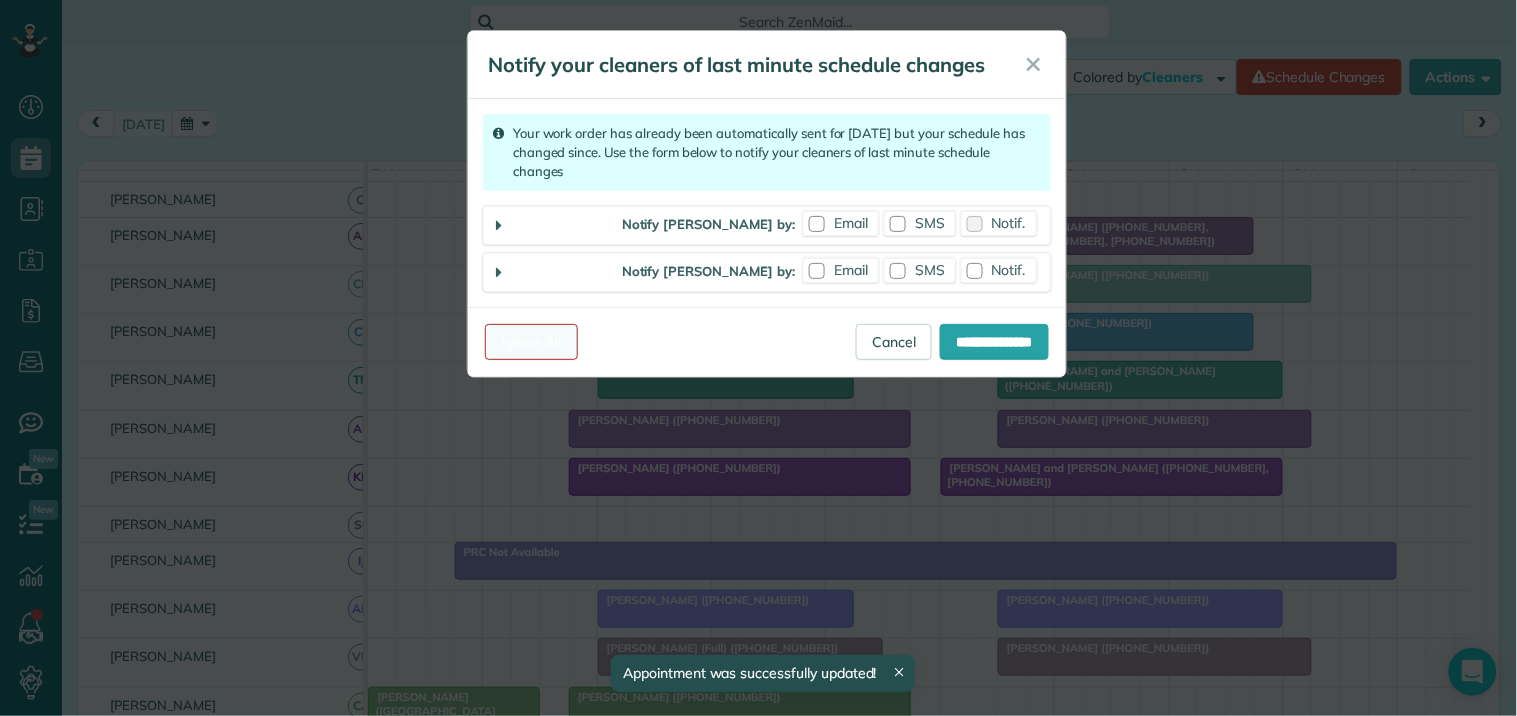 click on "Ignore All" at bounding box center (531, 342) 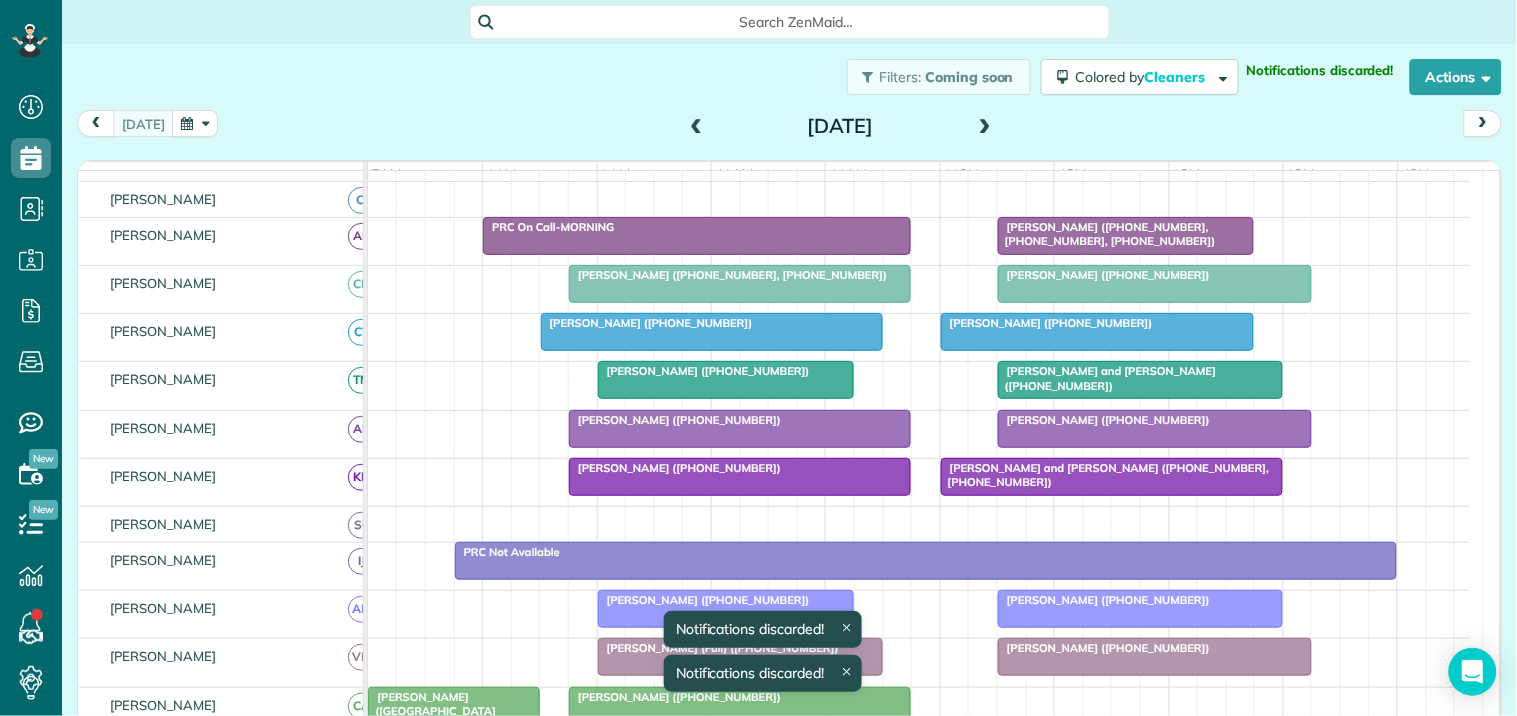 click at bounding box center [985, 127] 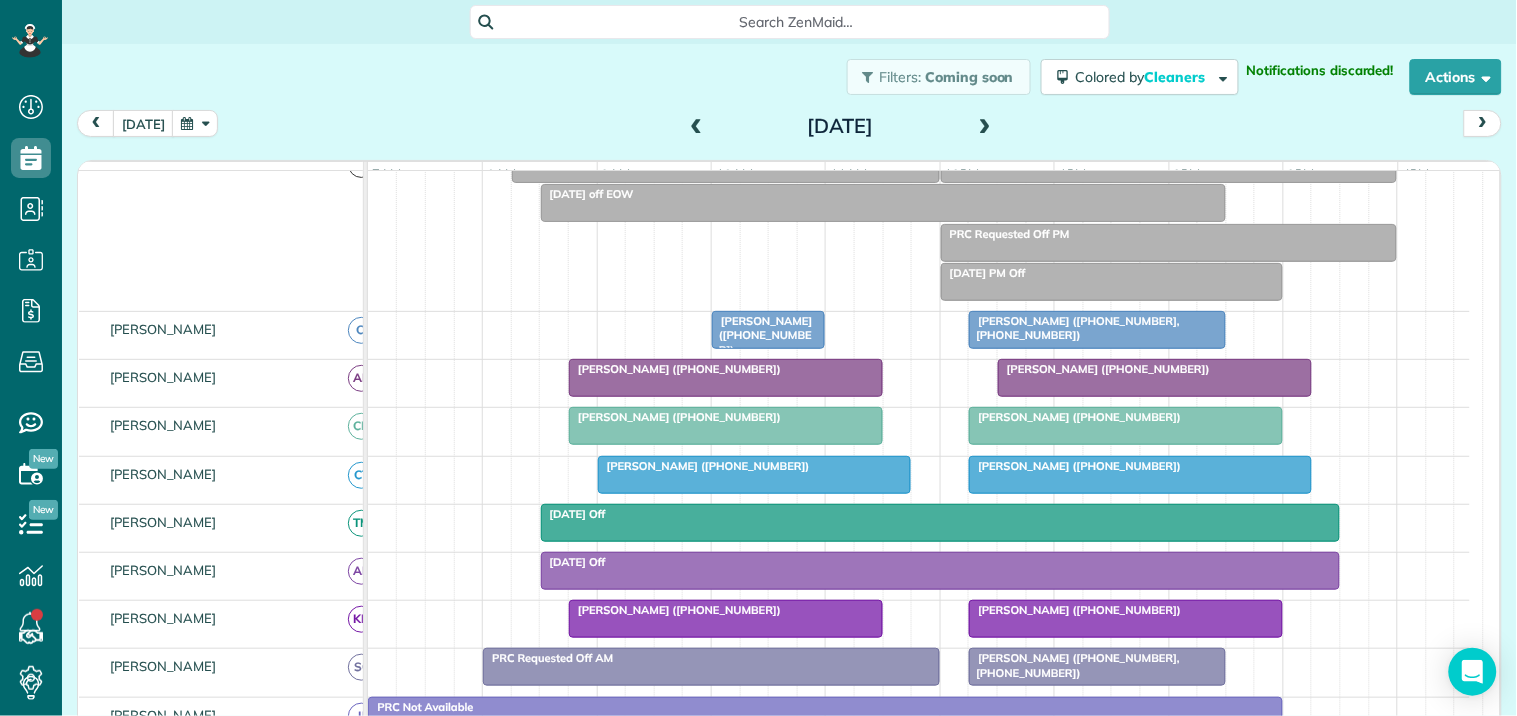 scroll, scrollTop: 233, scrollLeft: 0, axis: vertical 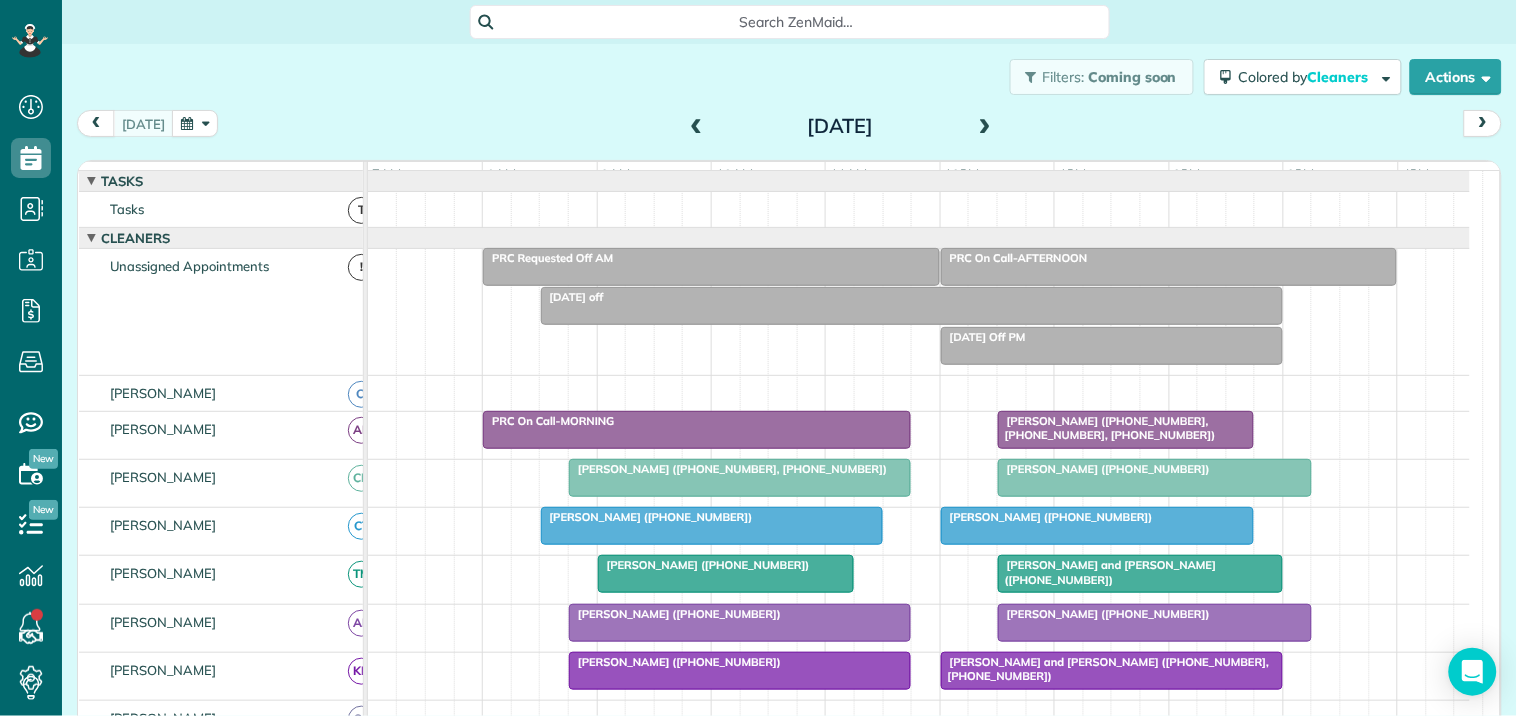 click at bounding box center [985, 127] 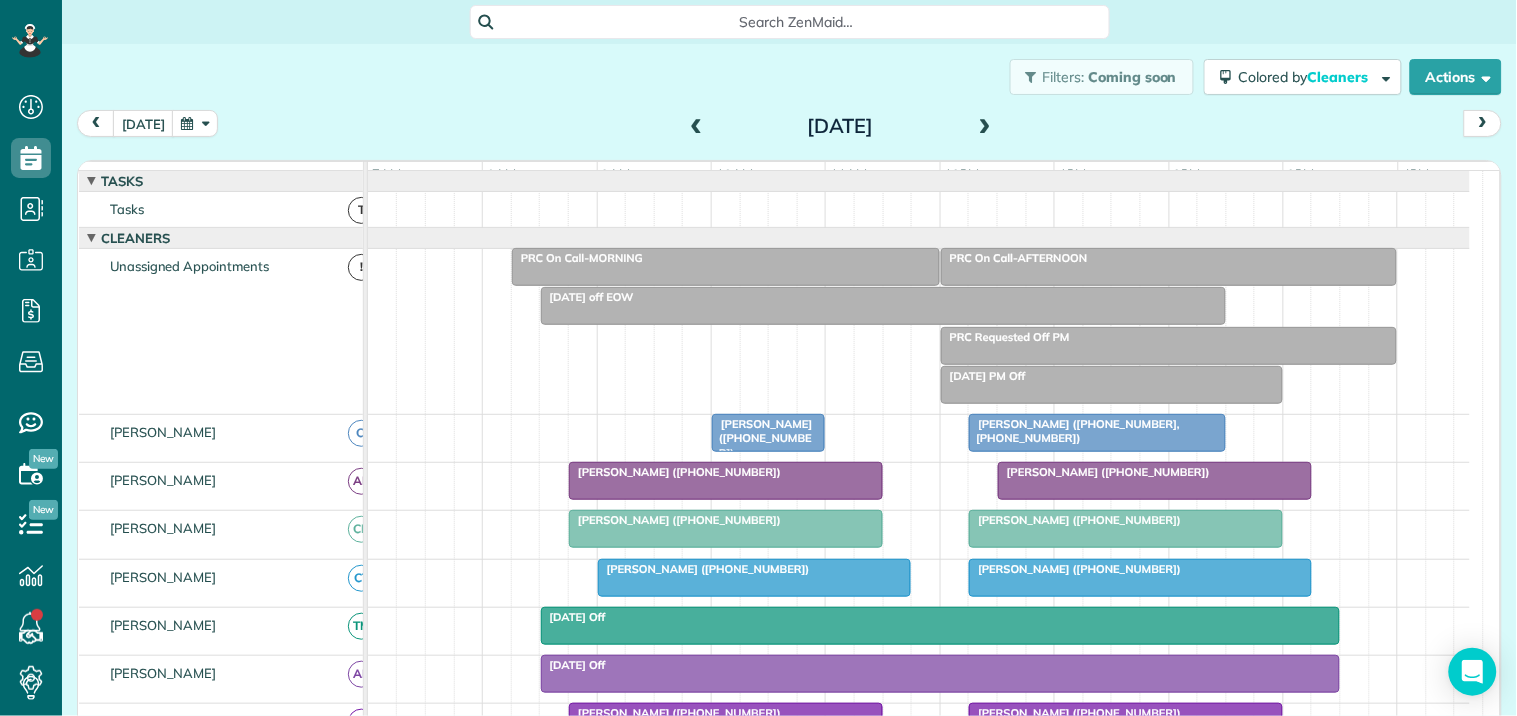 scroll, scrollTop: 82, scrollLeft: 0, axis: vertical 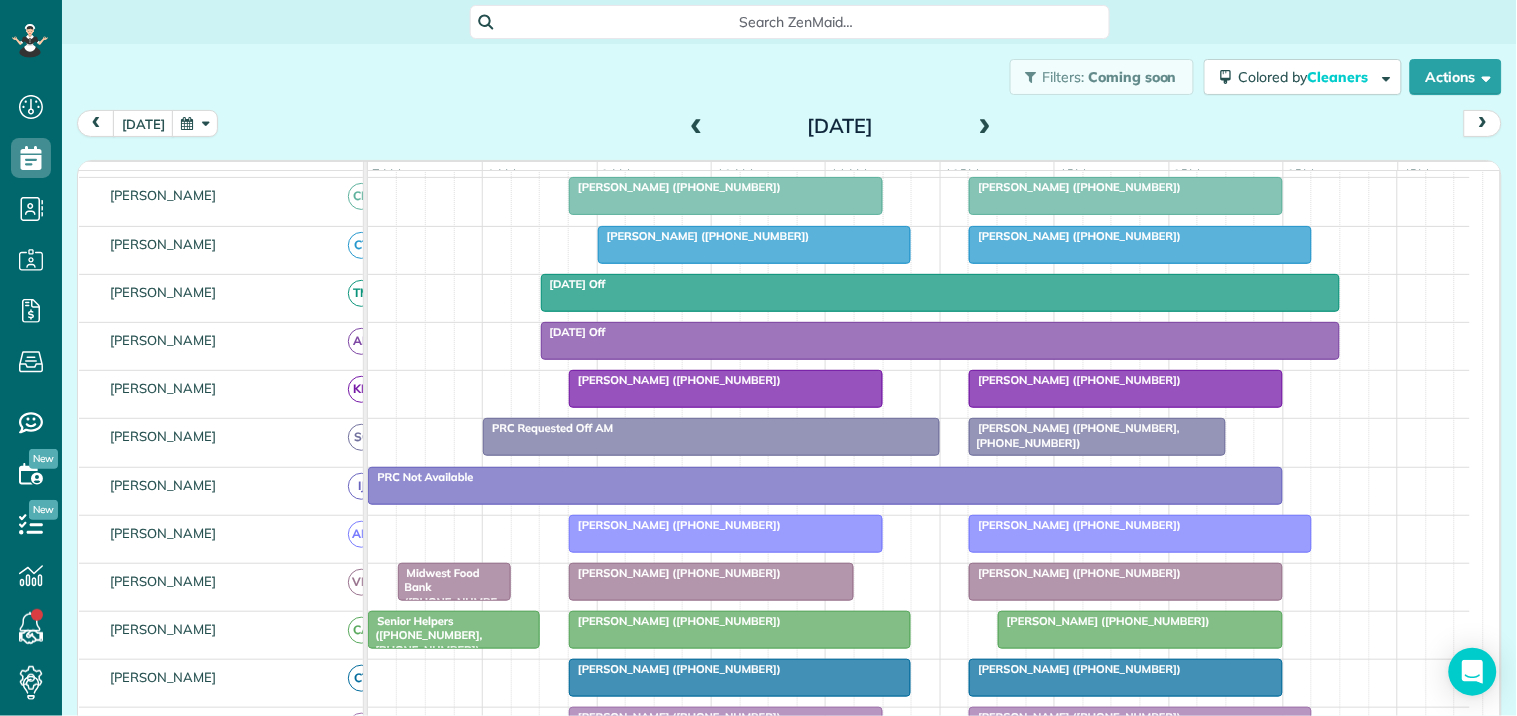 click at bounding box center [697, 127] 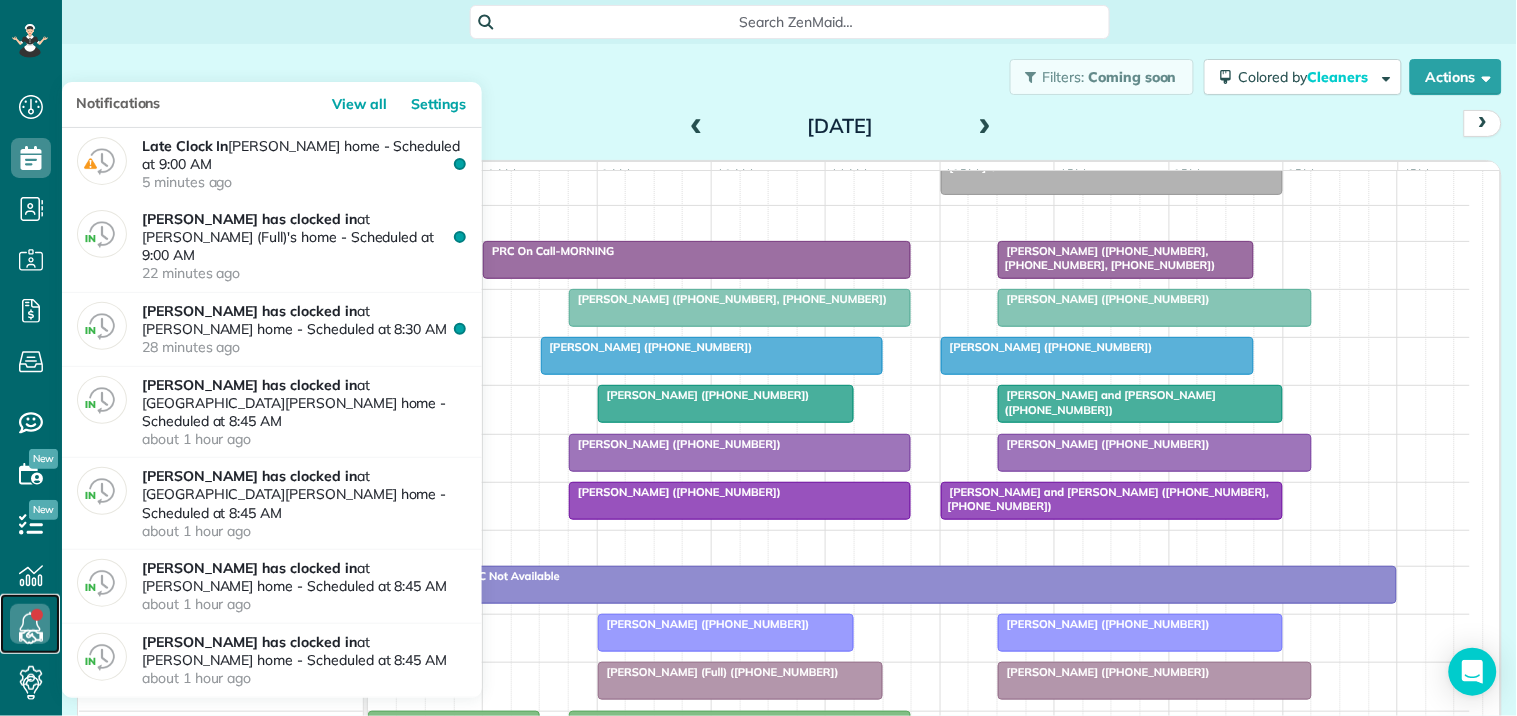 click 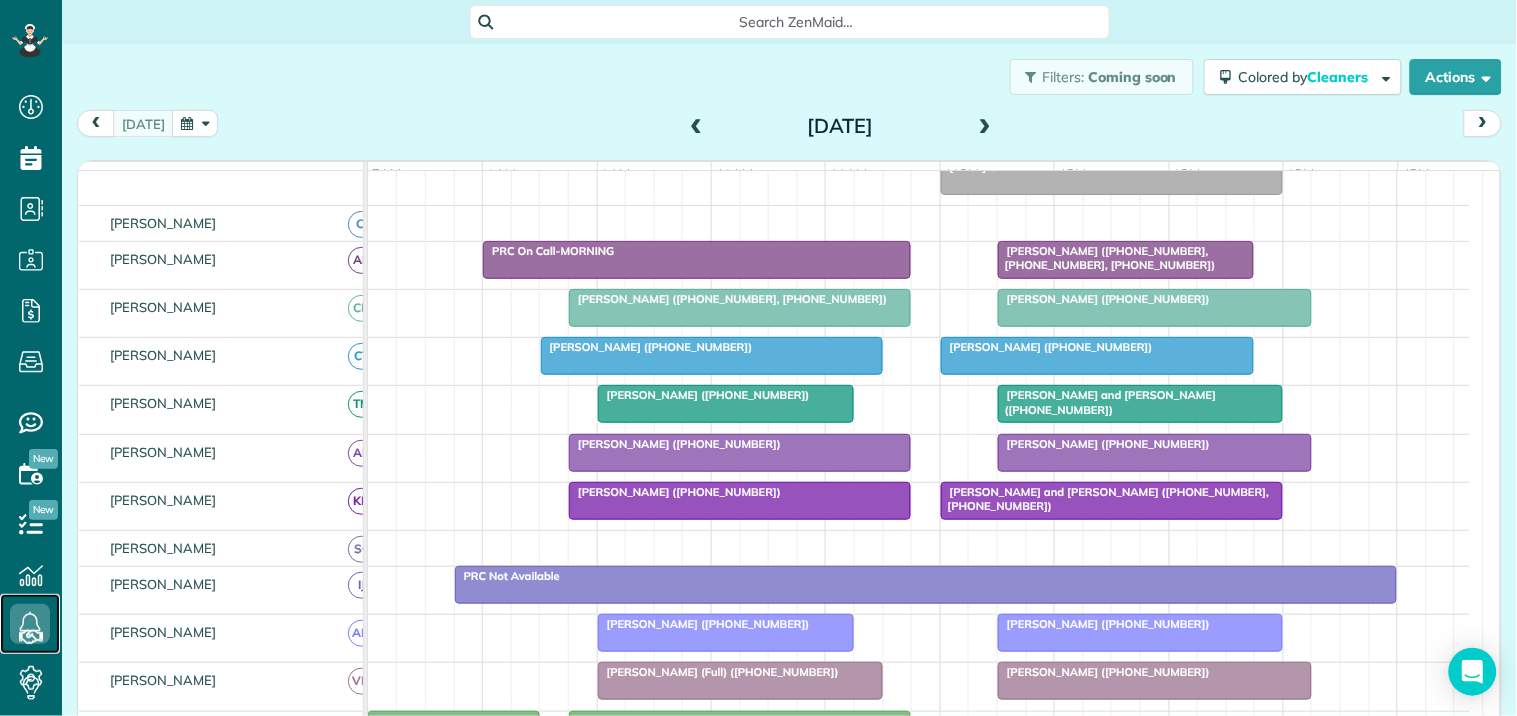 click on "Franklin and Rachael Green (+16787700707) Neil Lang (+17709461090)" at bounding box center [919, 409] 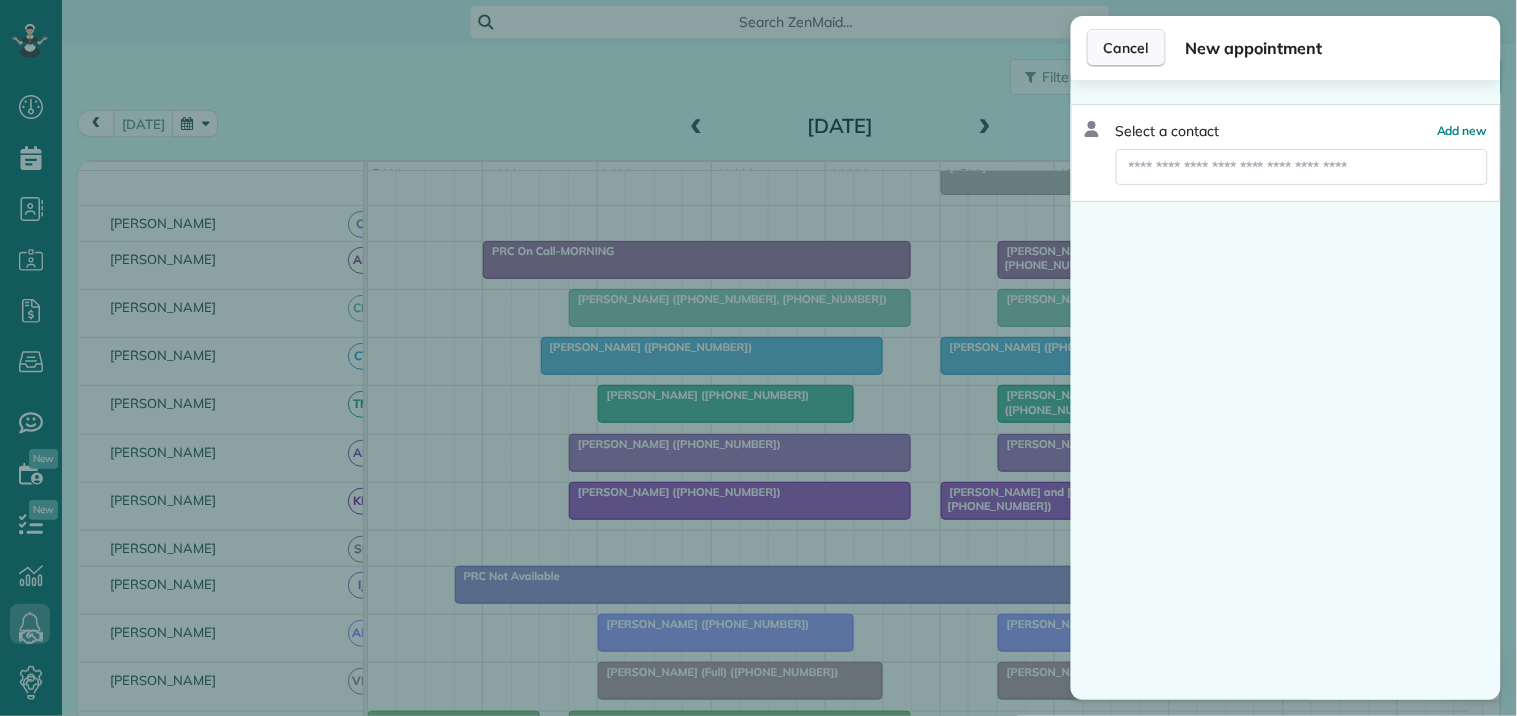 click on "Cancel" at bounding box center [1126, 48] 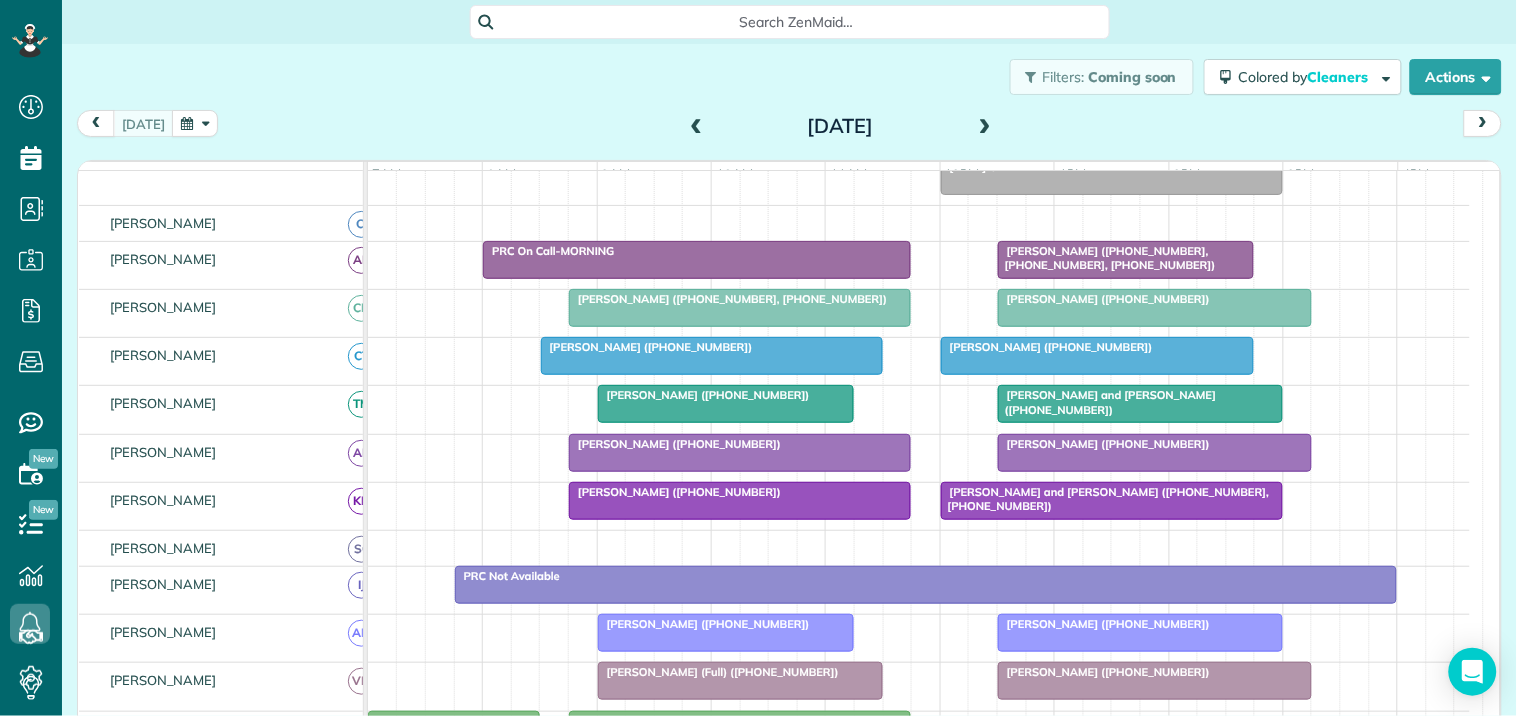 click at bounding box center (740, 453) 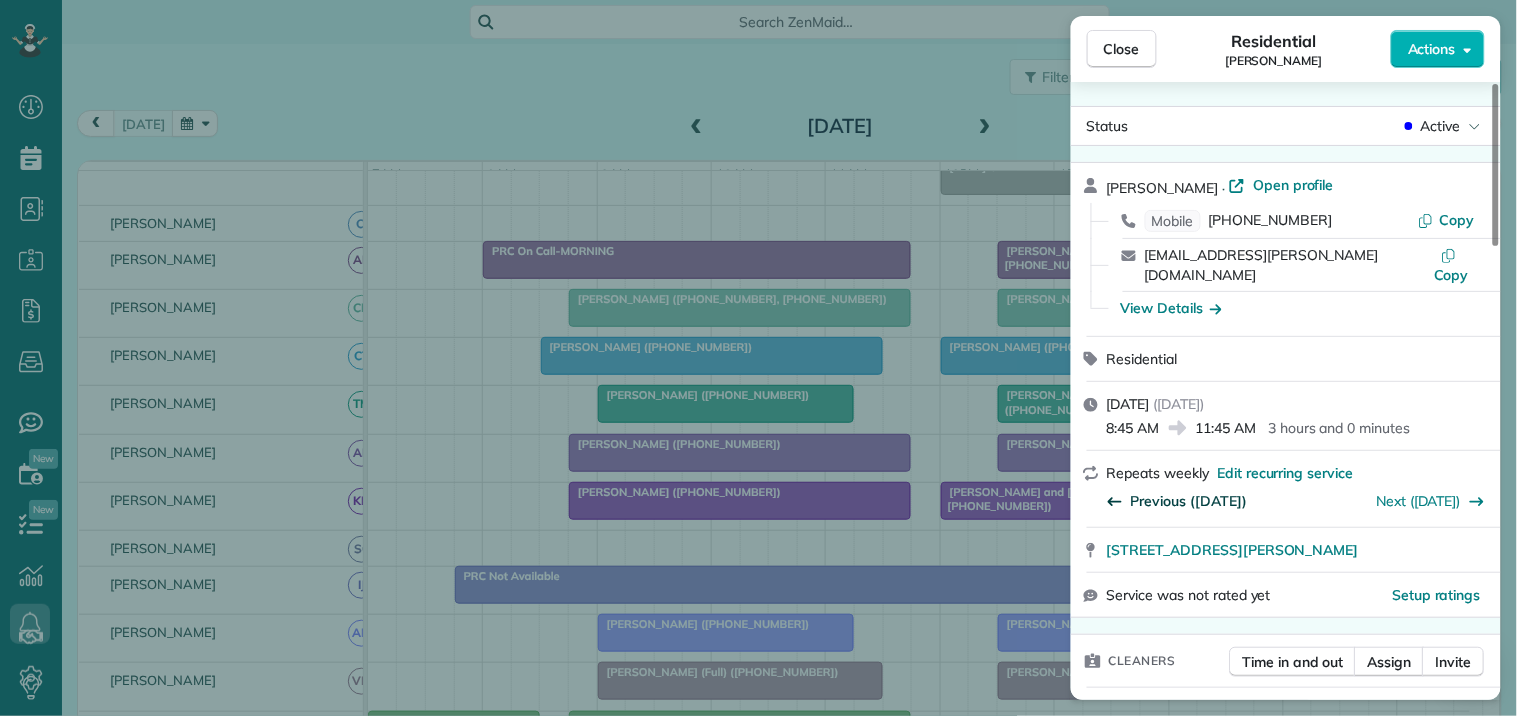 click on "Previous (Jul 17)" at bounding box center (1189, 501) 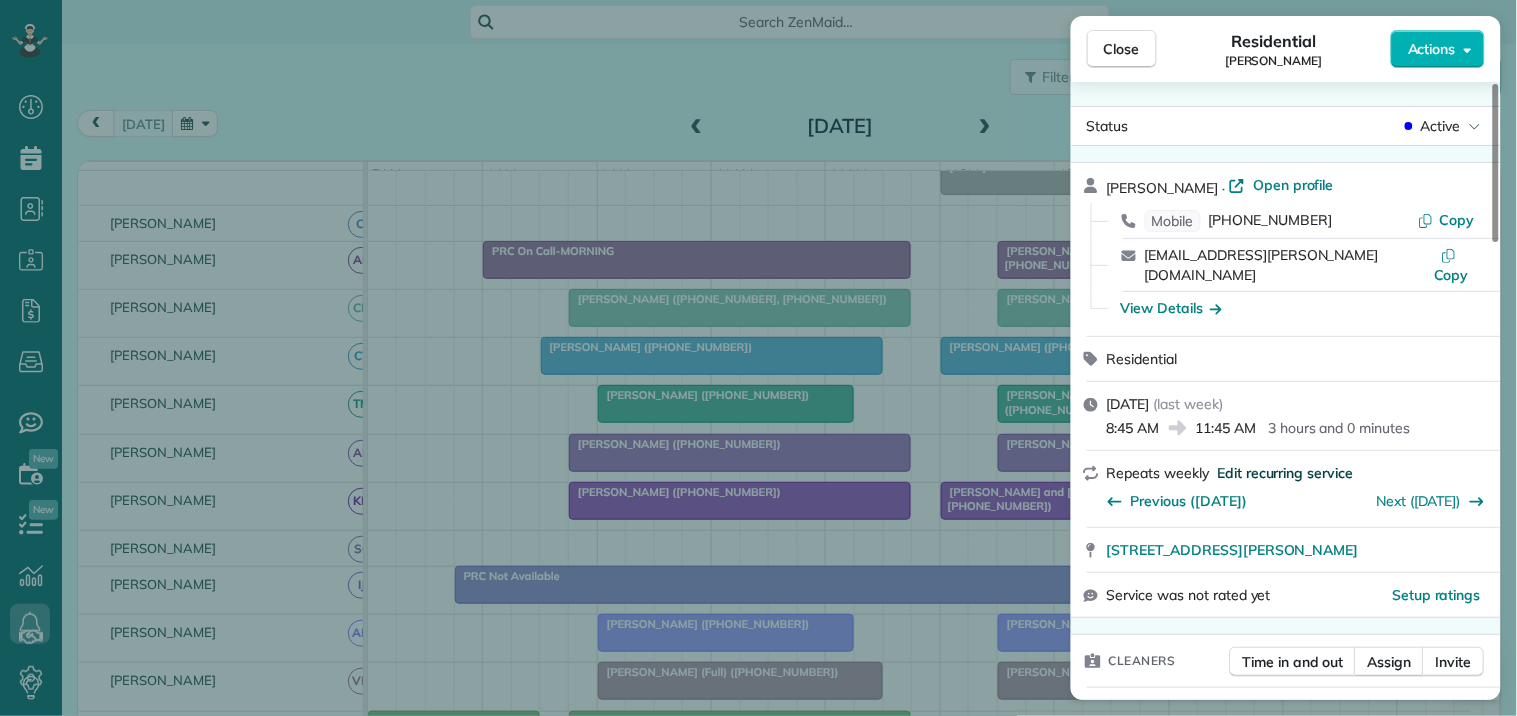 scroll, scrollTop: 222, scrollLeft: 0, axis: vertical 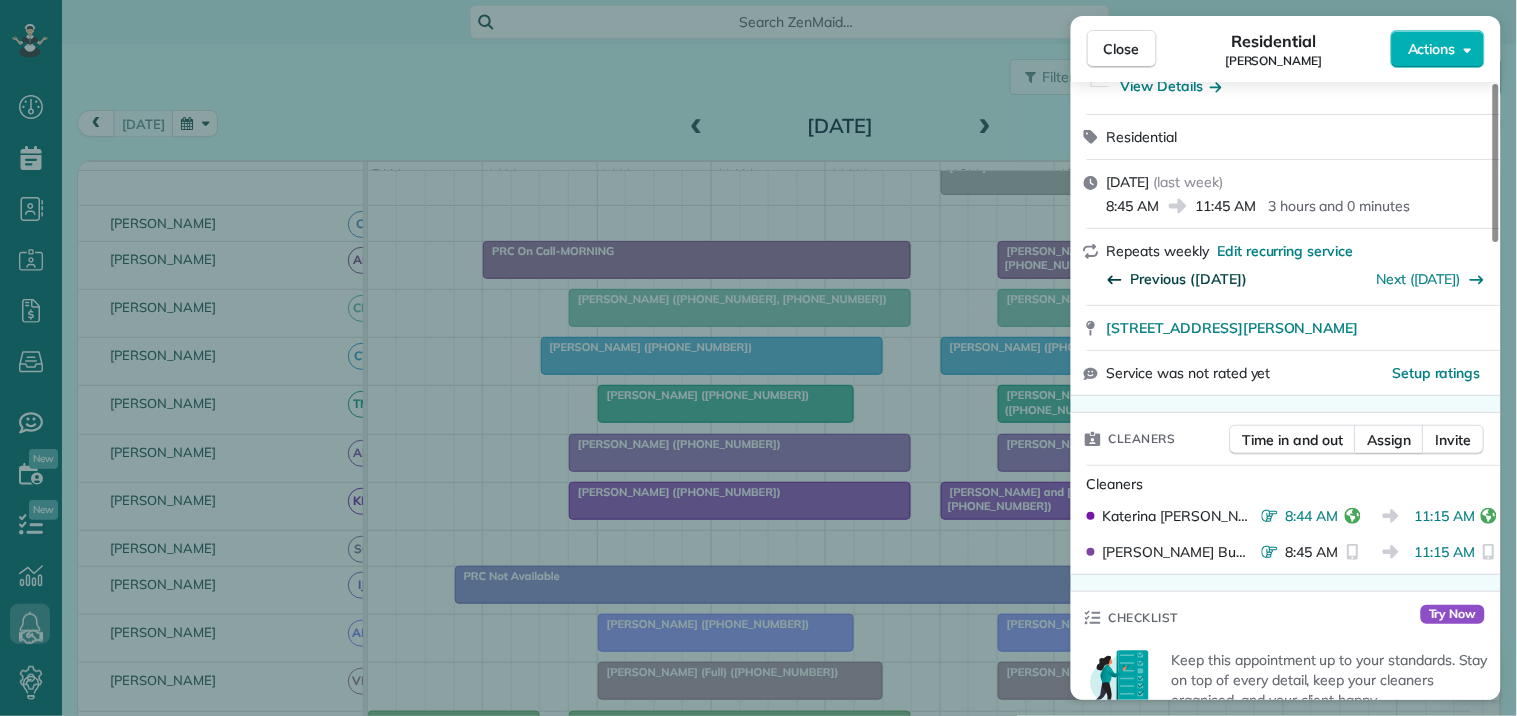 click on "Previous (Jul 10)" at bounding box center [1189, 279] 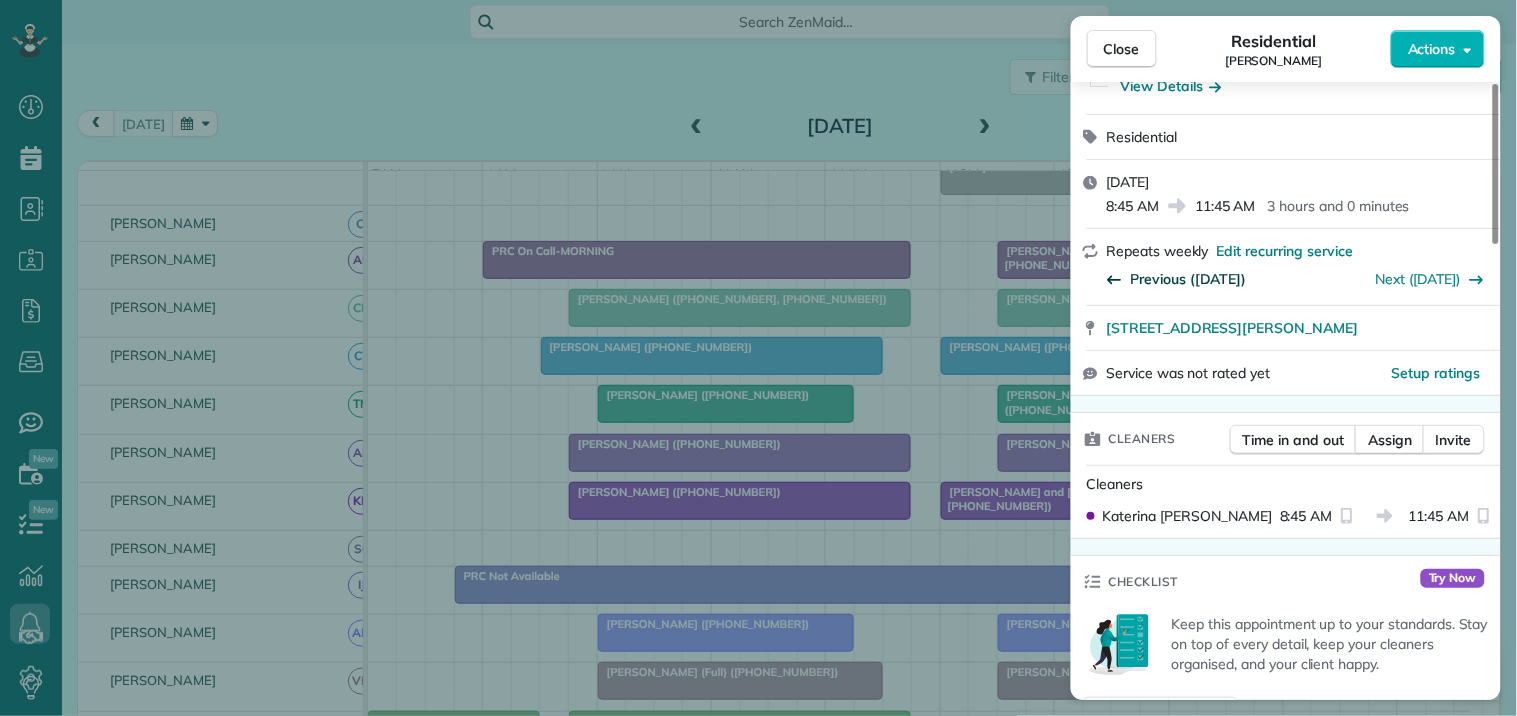 click on "Previous (Jul 03)" at bounding box center (1189, 279) 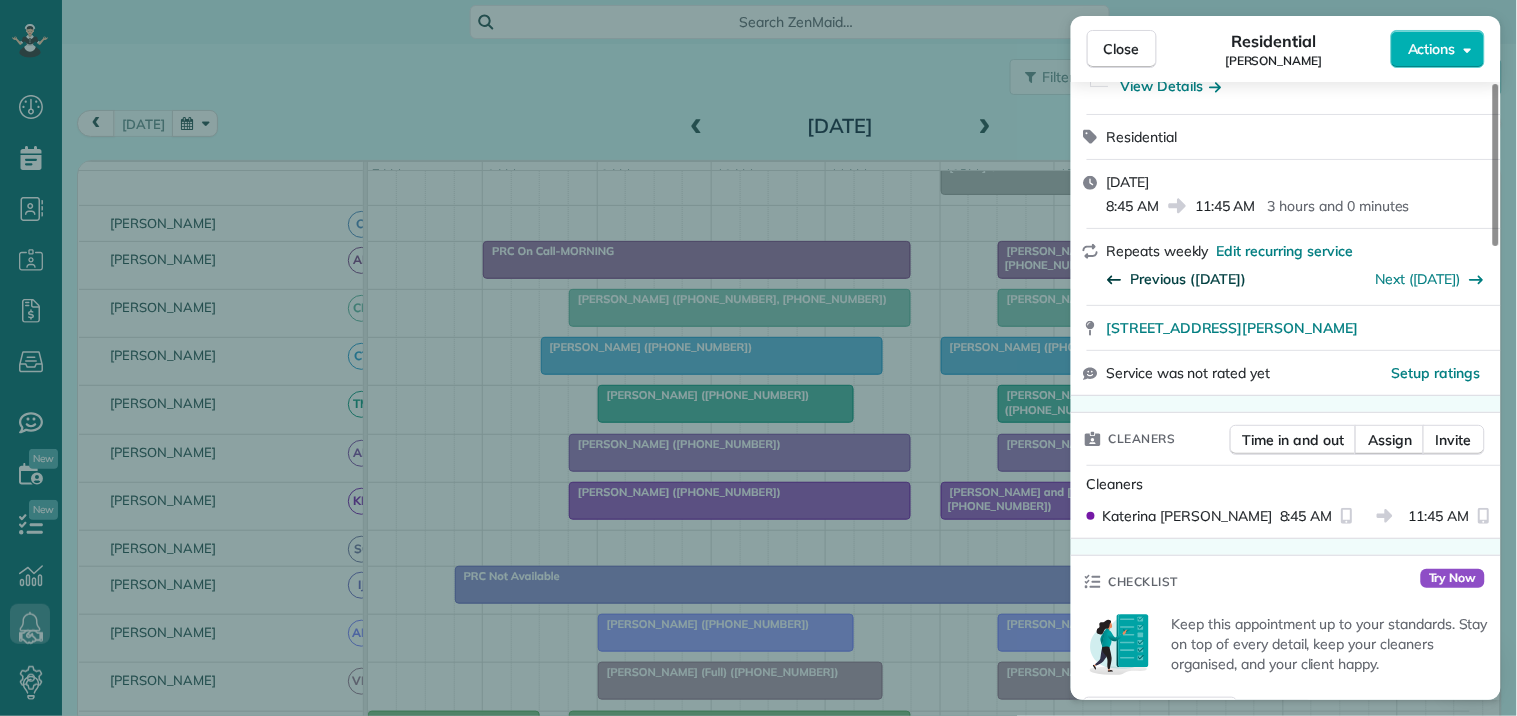 click on "Previous (Jun 26)" at bounding box center (1189, 279) 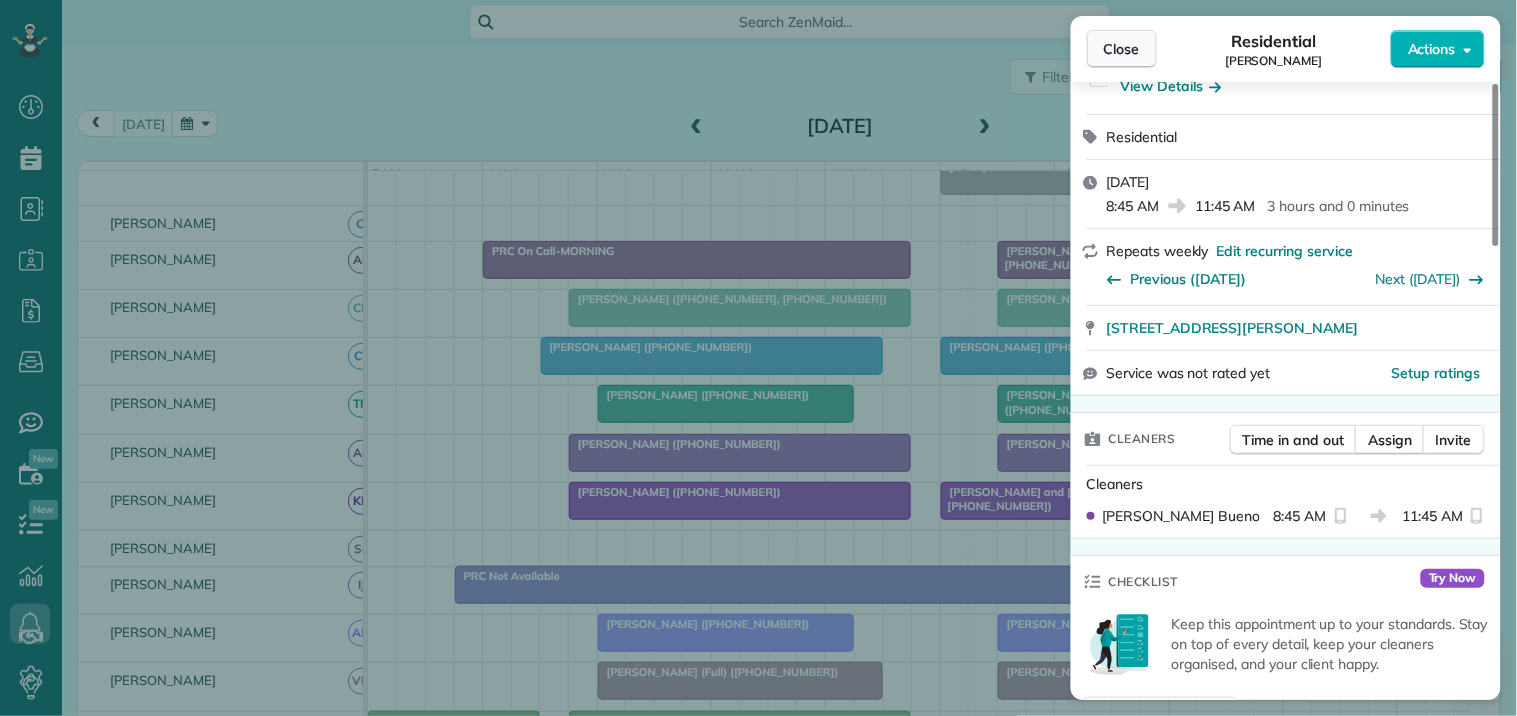 click on "Close" at bounding box center (1122, 49) 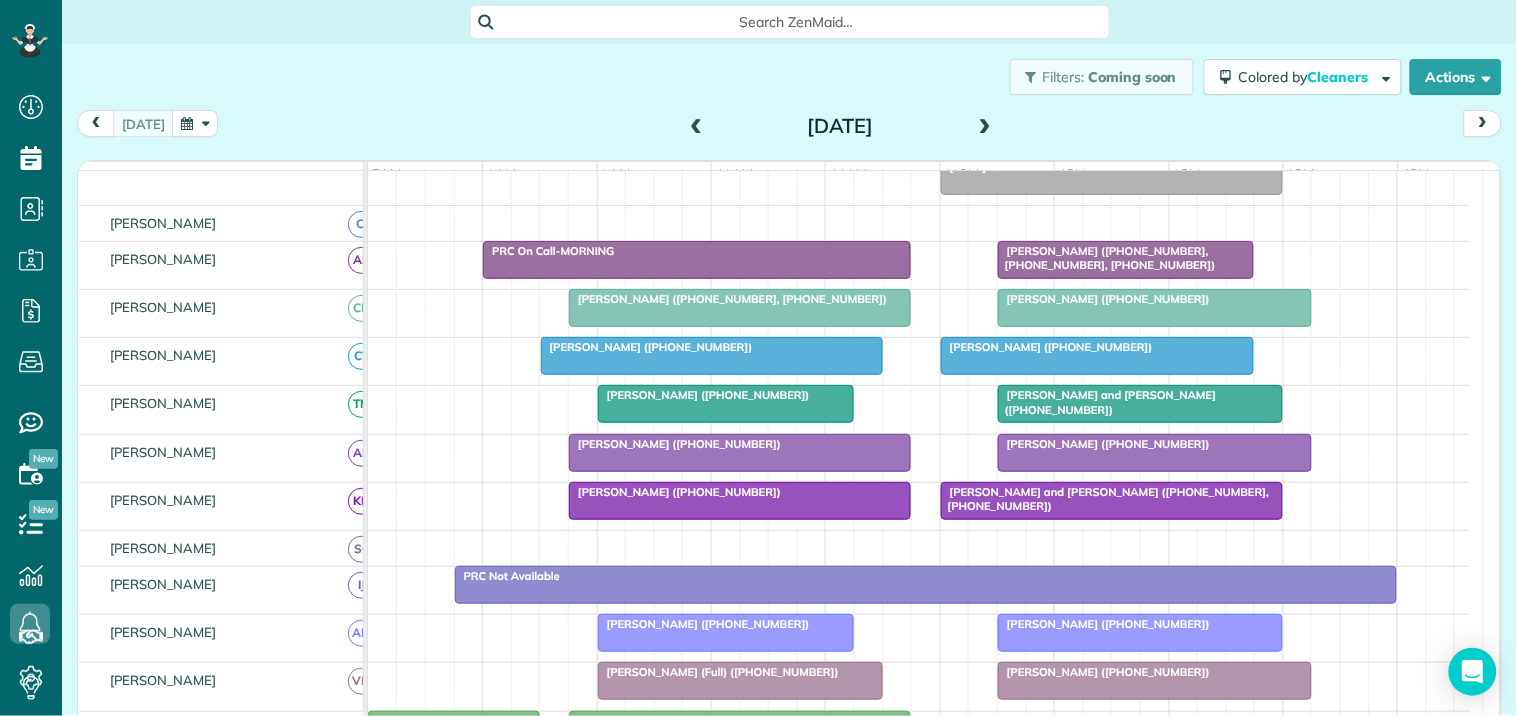 click on "Filters:   Coming soon
Colored by  Cleaners
Color by Cleaner
Color by Team
Color by Status
Color by Recurrence
Color by Paid/Unpaid
Filters  Default
Schedule Changes
Actions
Create Appointment
Create Task
Clock In/Out
Send Work Orders
Print Route Sheets
Today's Emails/Texts
Export data.." at bounding box center (789, 77) 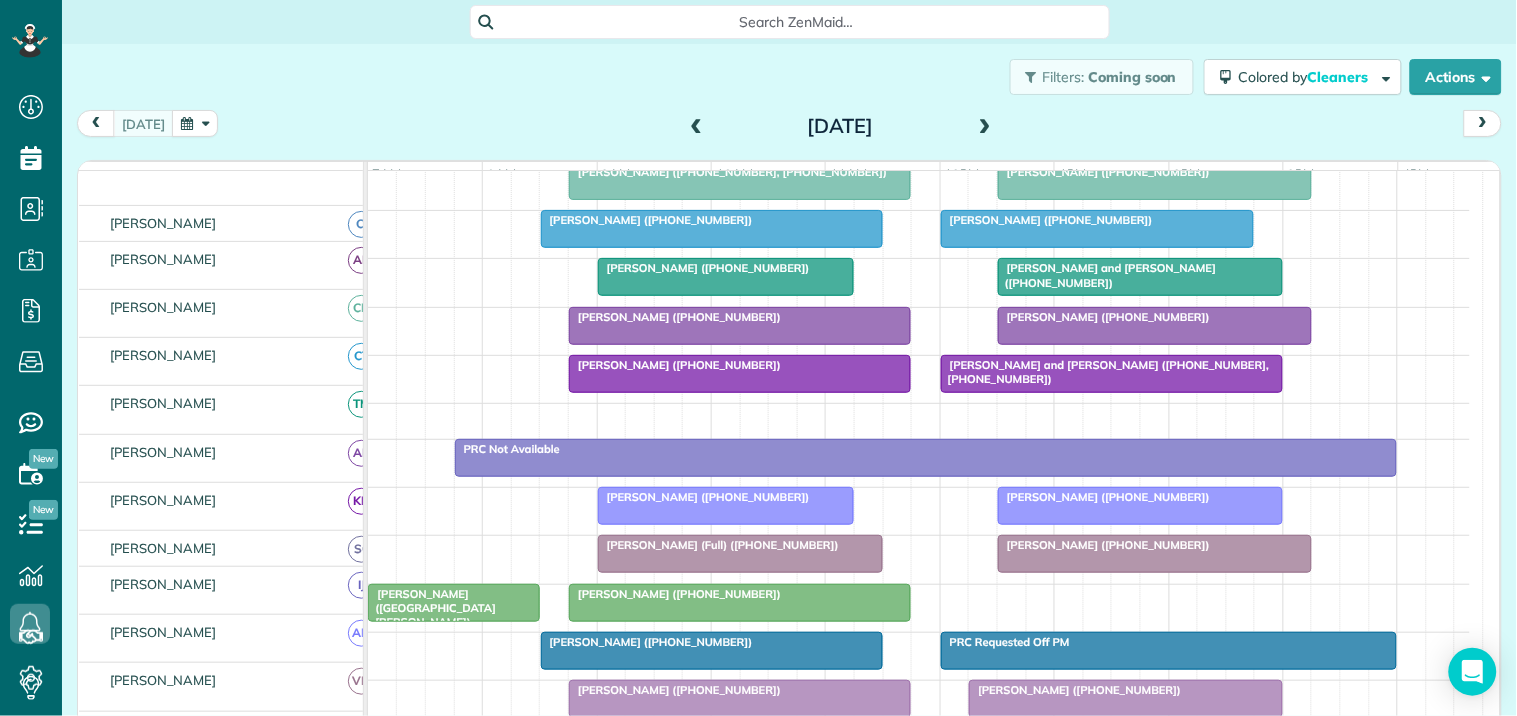 scroll, scrollTop: 392, scrollLeft: 0, axis: vertical 